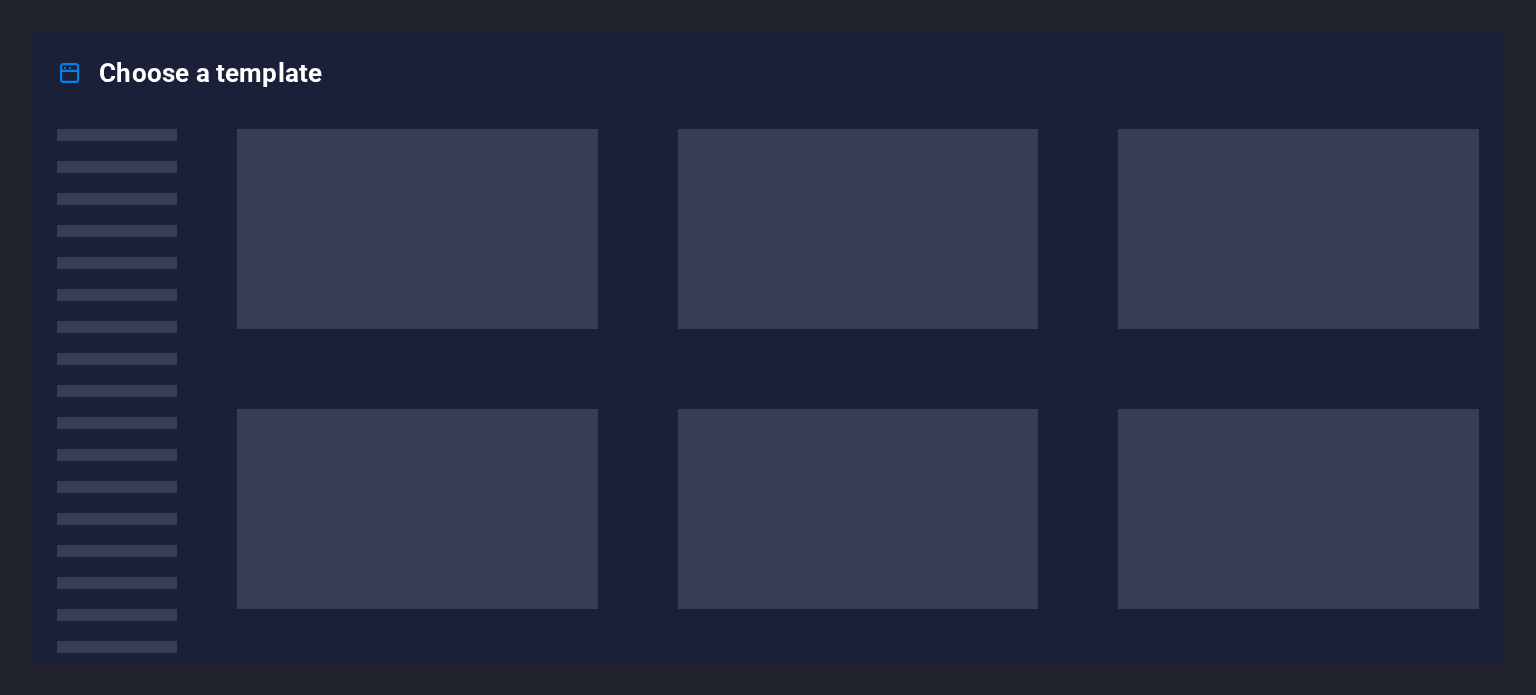 scroll, scrollTop: 0, scrollLeft: 0, axis: both 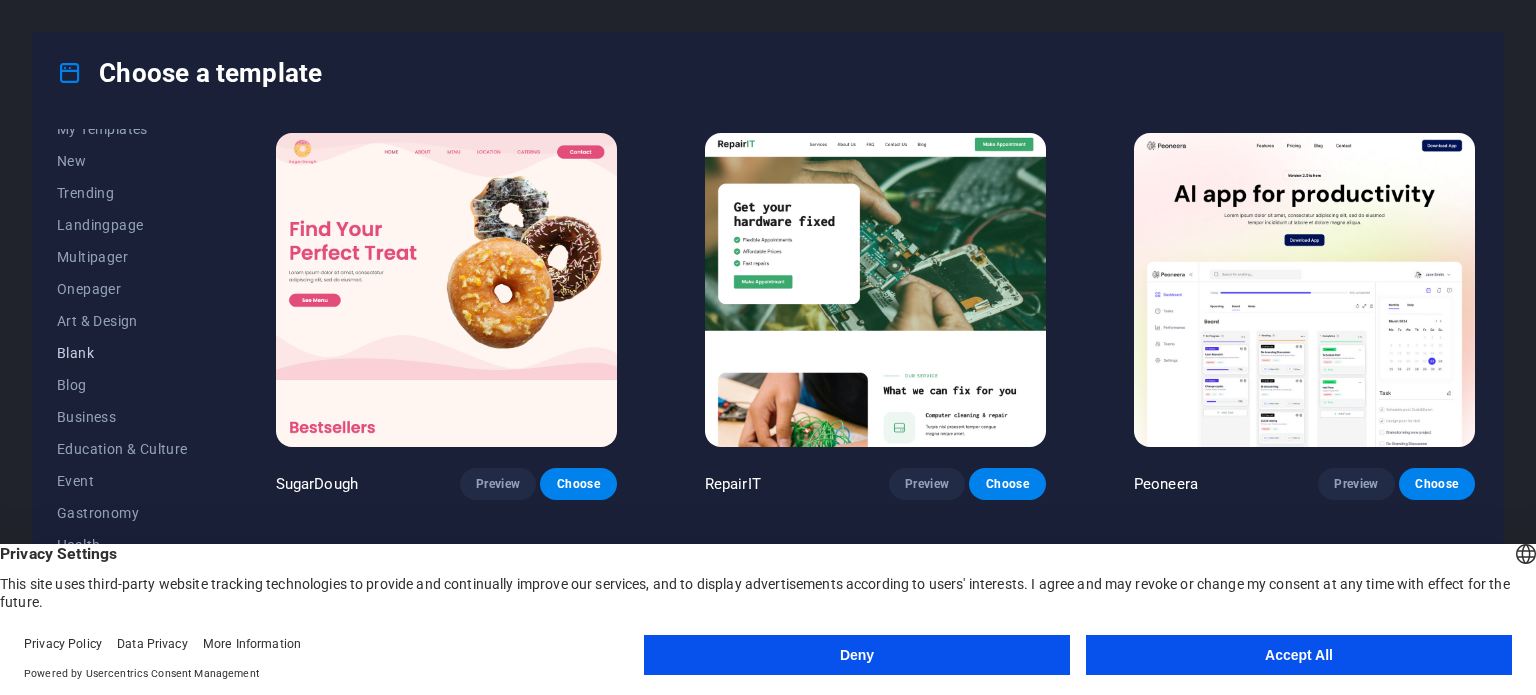 click on "Blank" at bounding box center [122, 353] 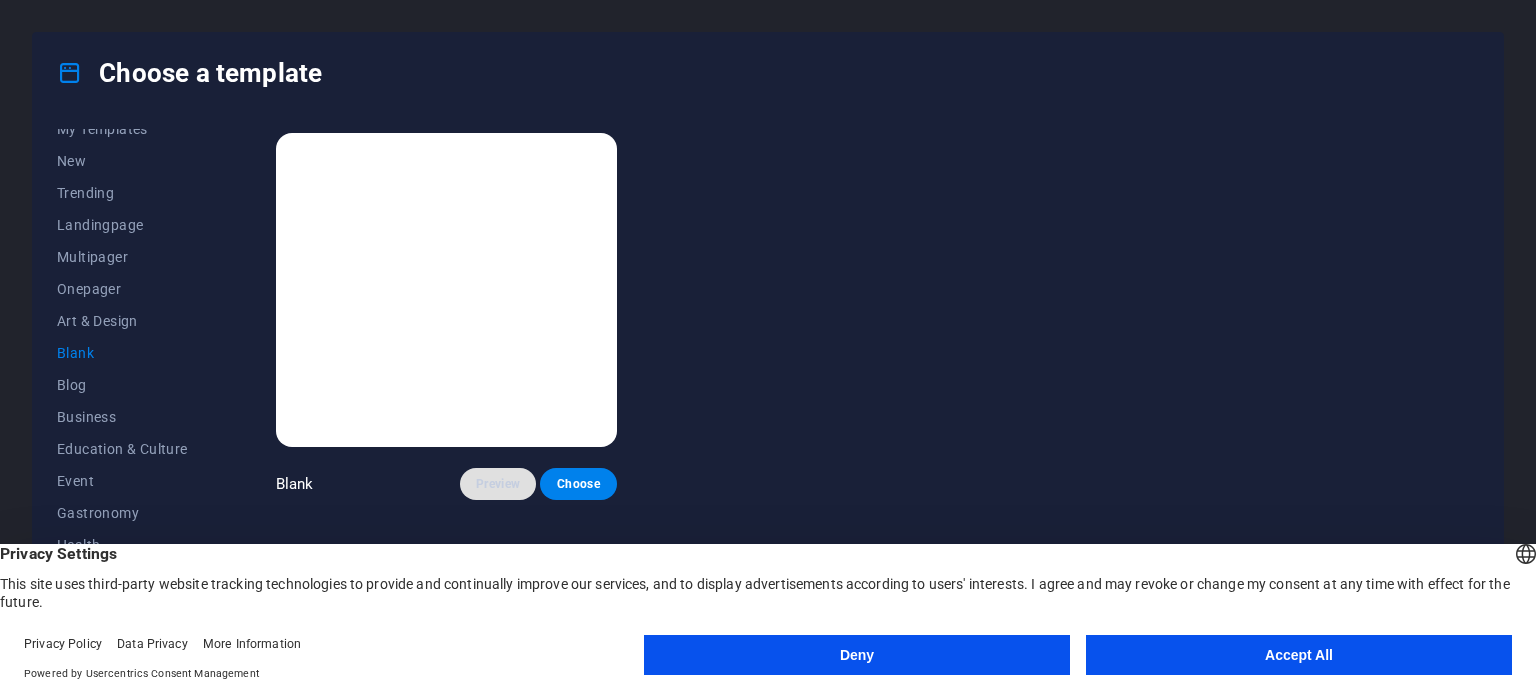 click on "Preview" at bounding box center (498, 484) 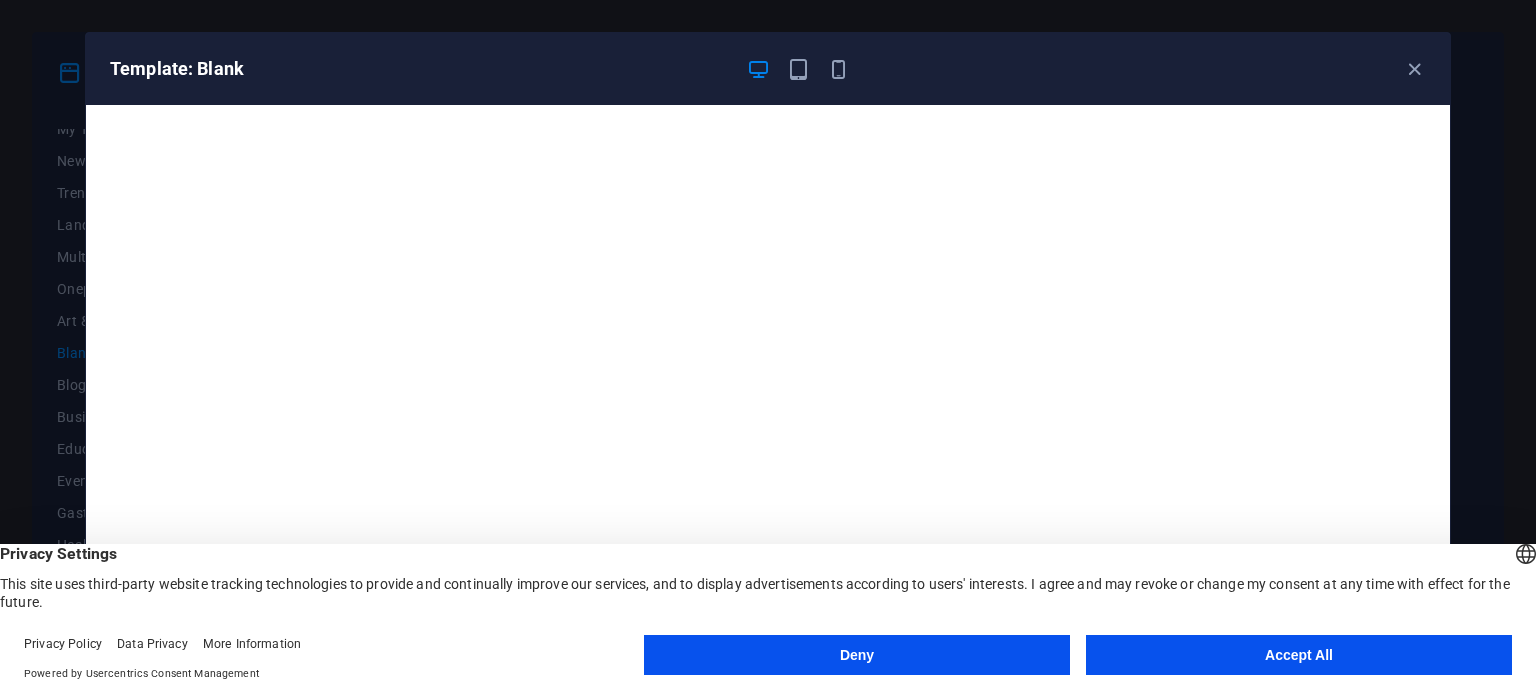 click on "Accept All" at bounding box center (1299, 655) 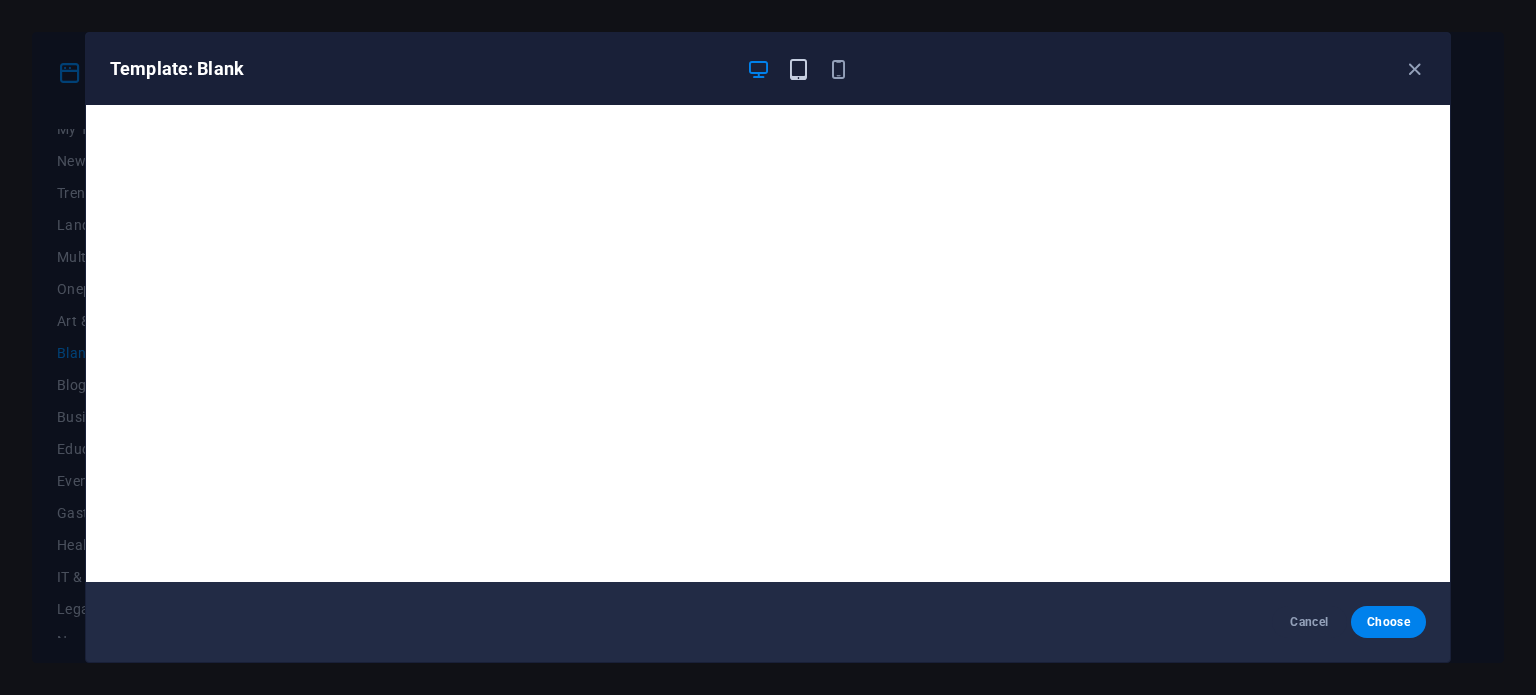 click at bounding box center (798, 69) 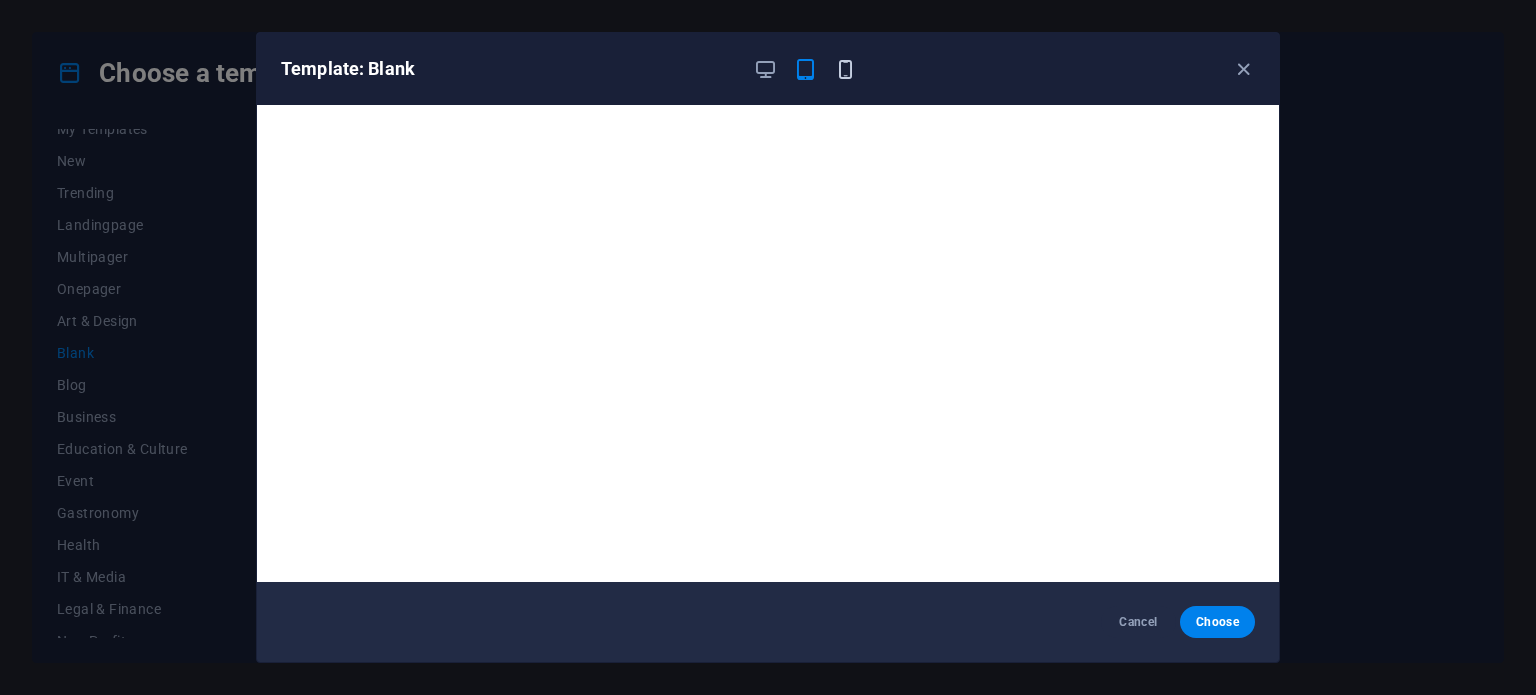 click at bounding box center [845, 69] 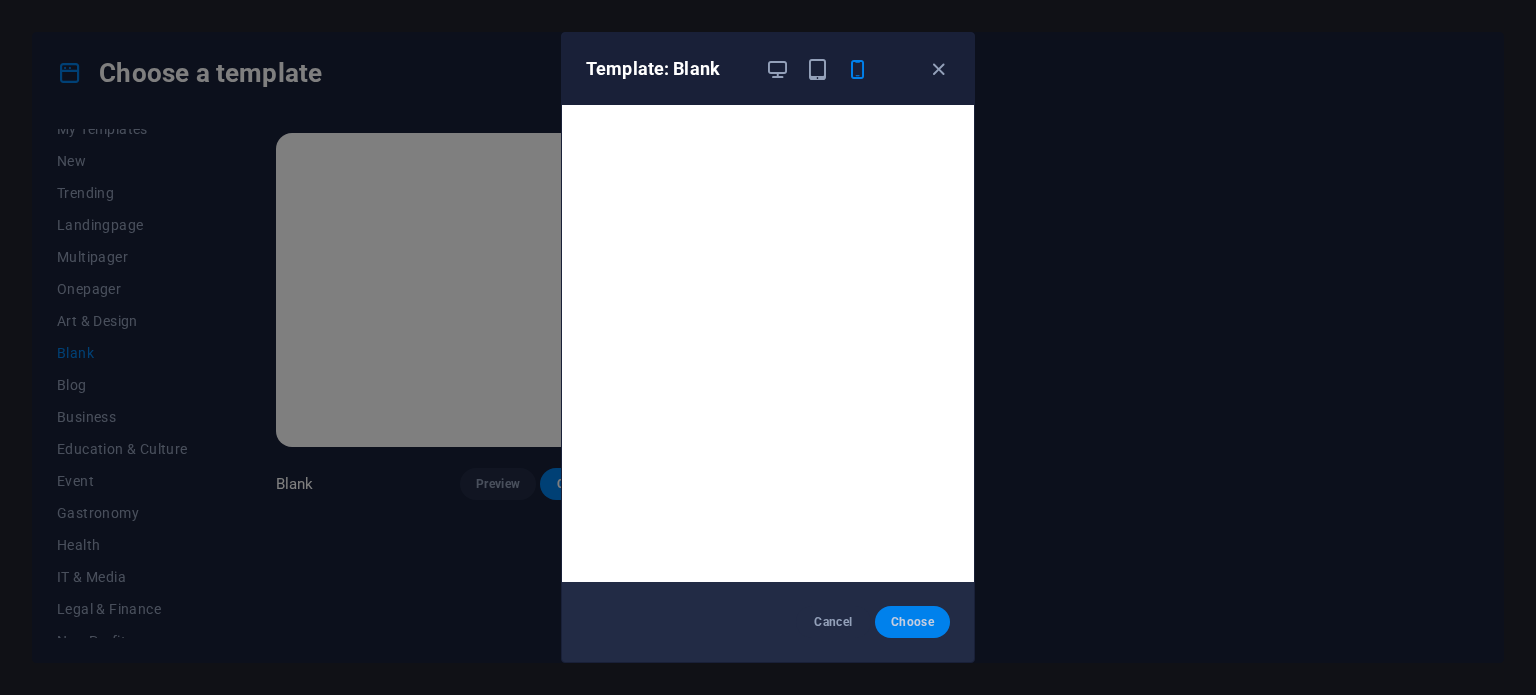 click on "Choose" at bounding box center [912, 622] 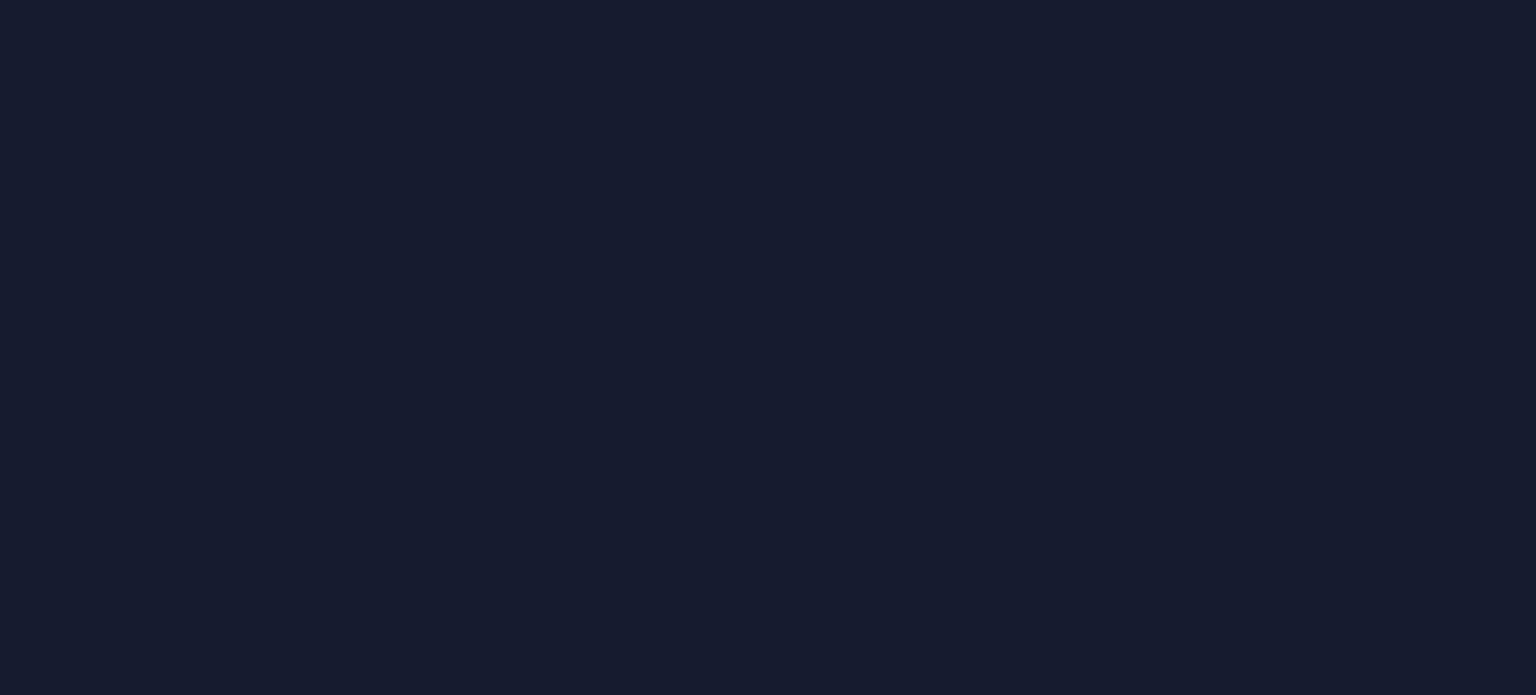 scroll, scrollTop: 0, scrollLeft: 0, axis: both 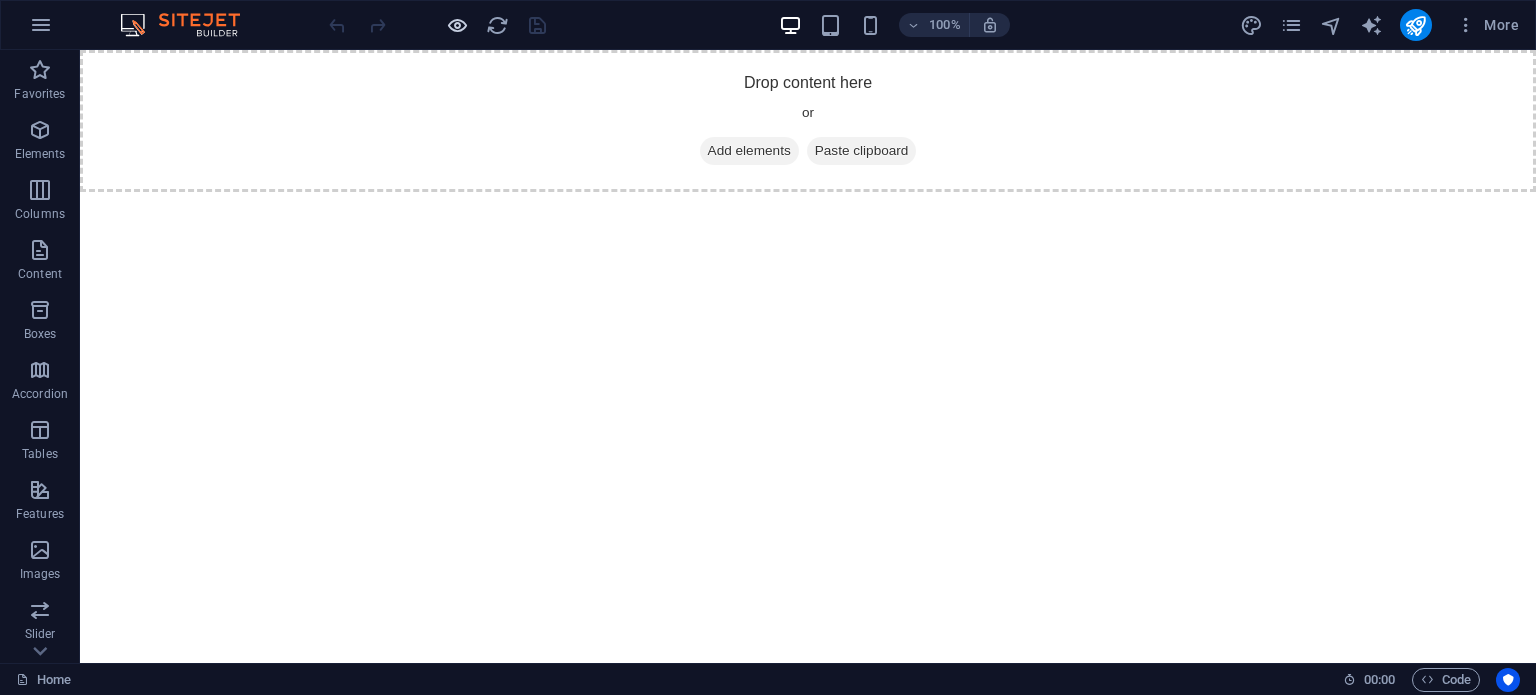 click at bounding box center [457, 25] 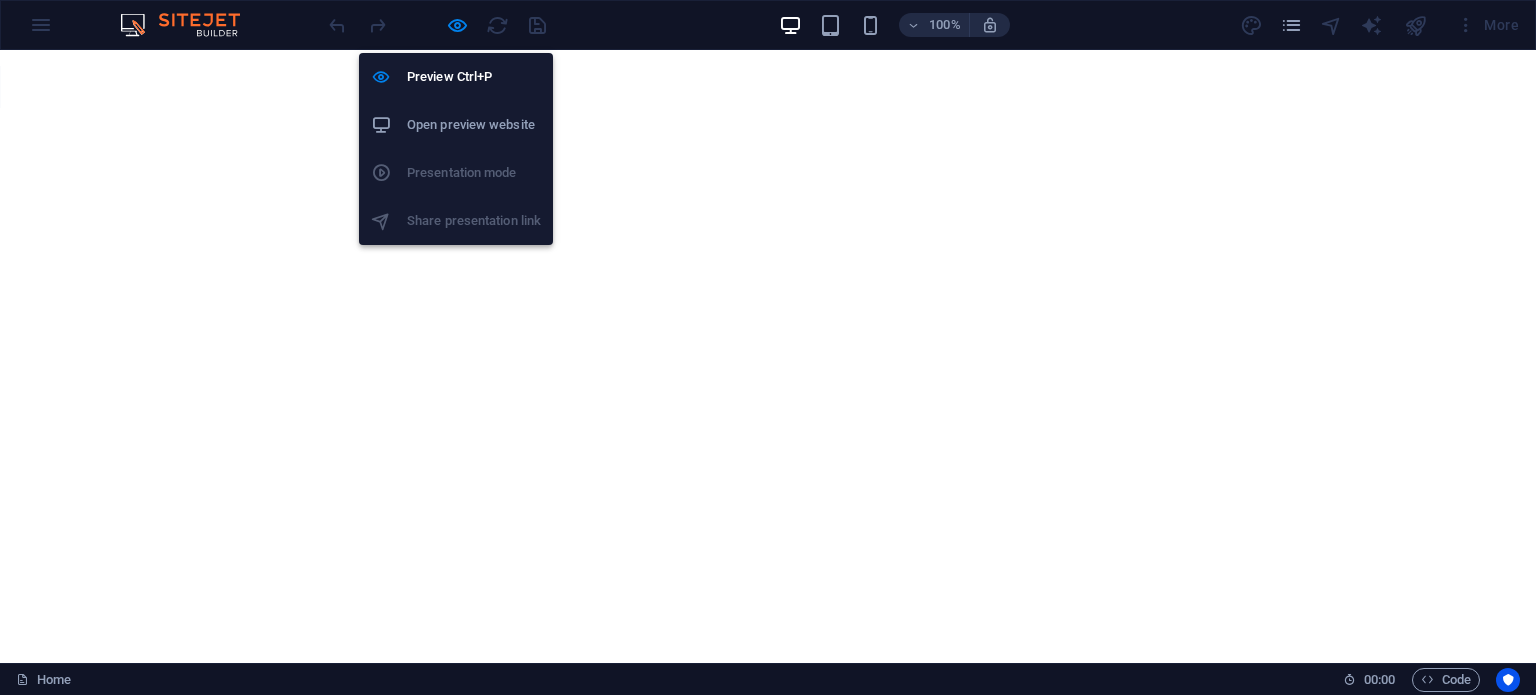 click on "Open preview website" at bounding box center (474, 125) 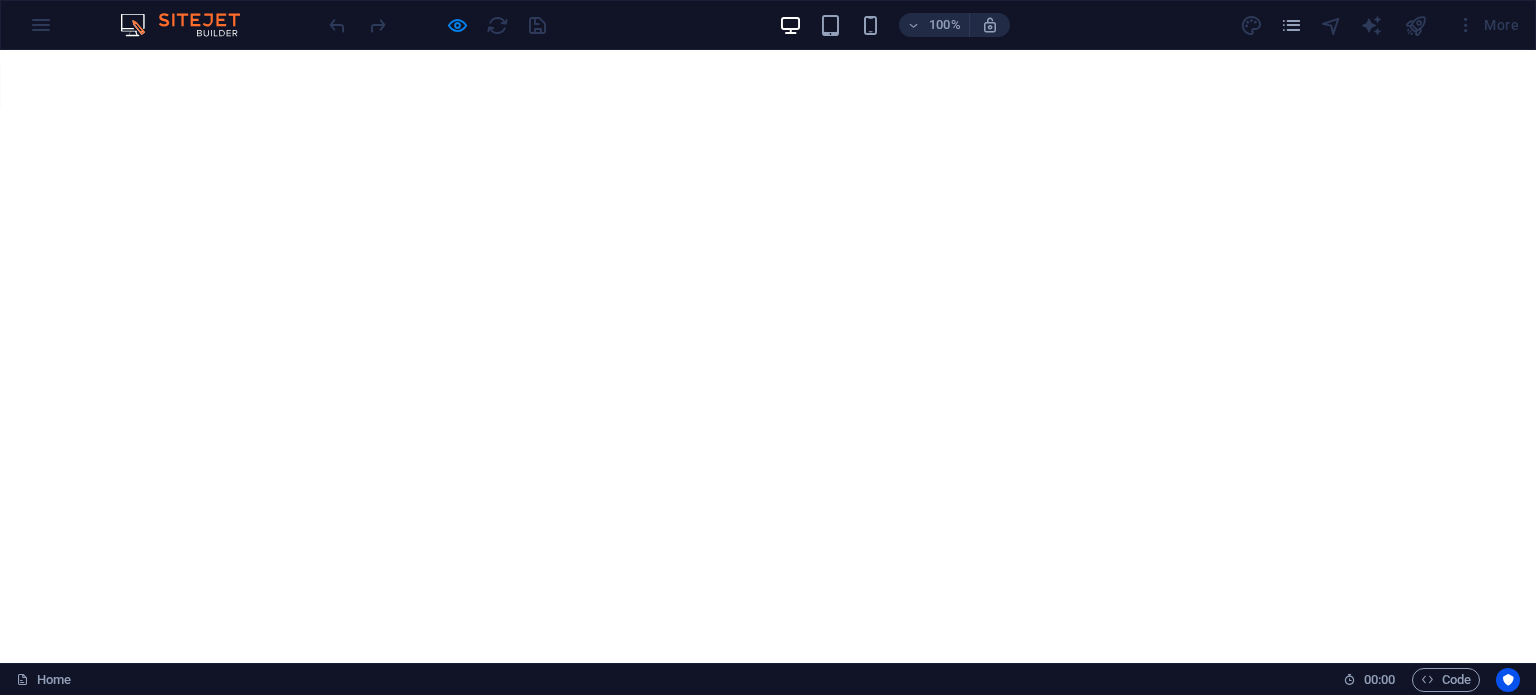 click on "100% More" at bounding box center [768, 25] 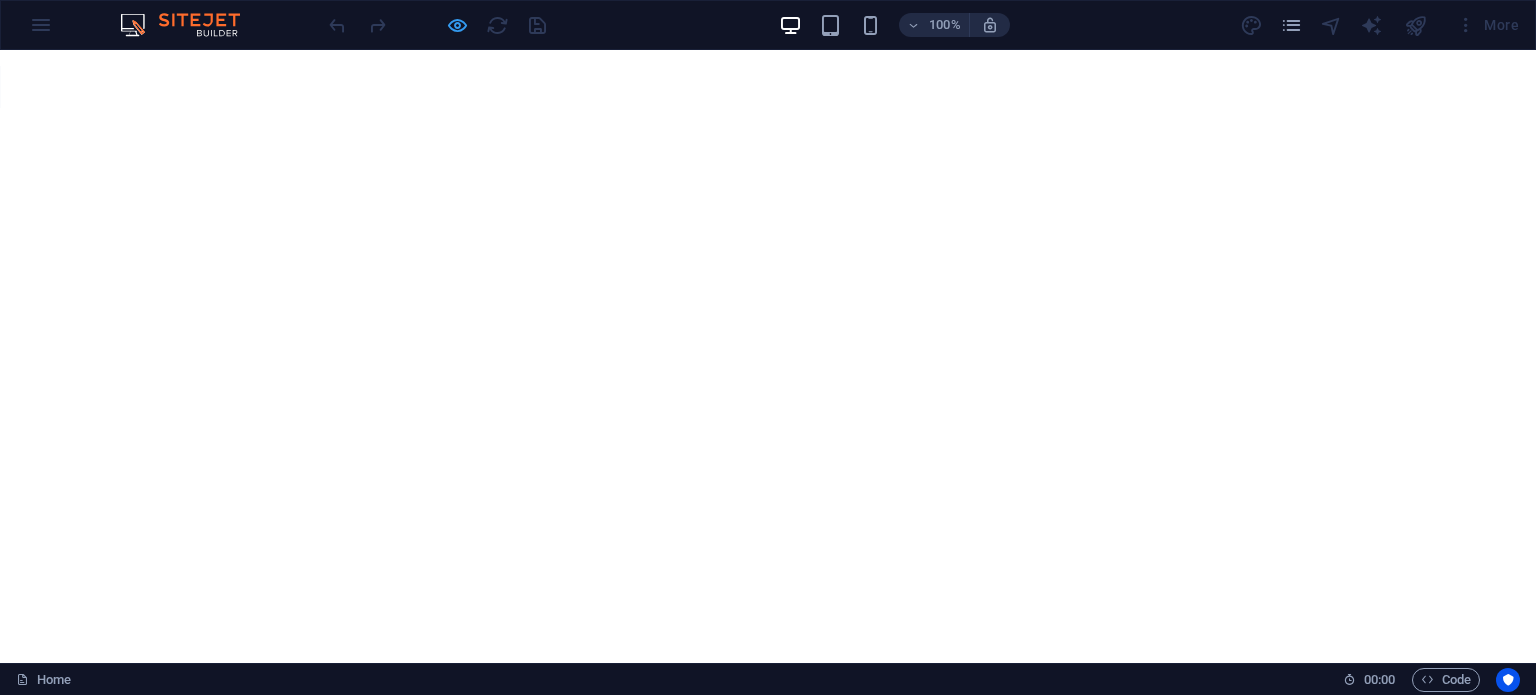 click at bounding box center [457, 25] 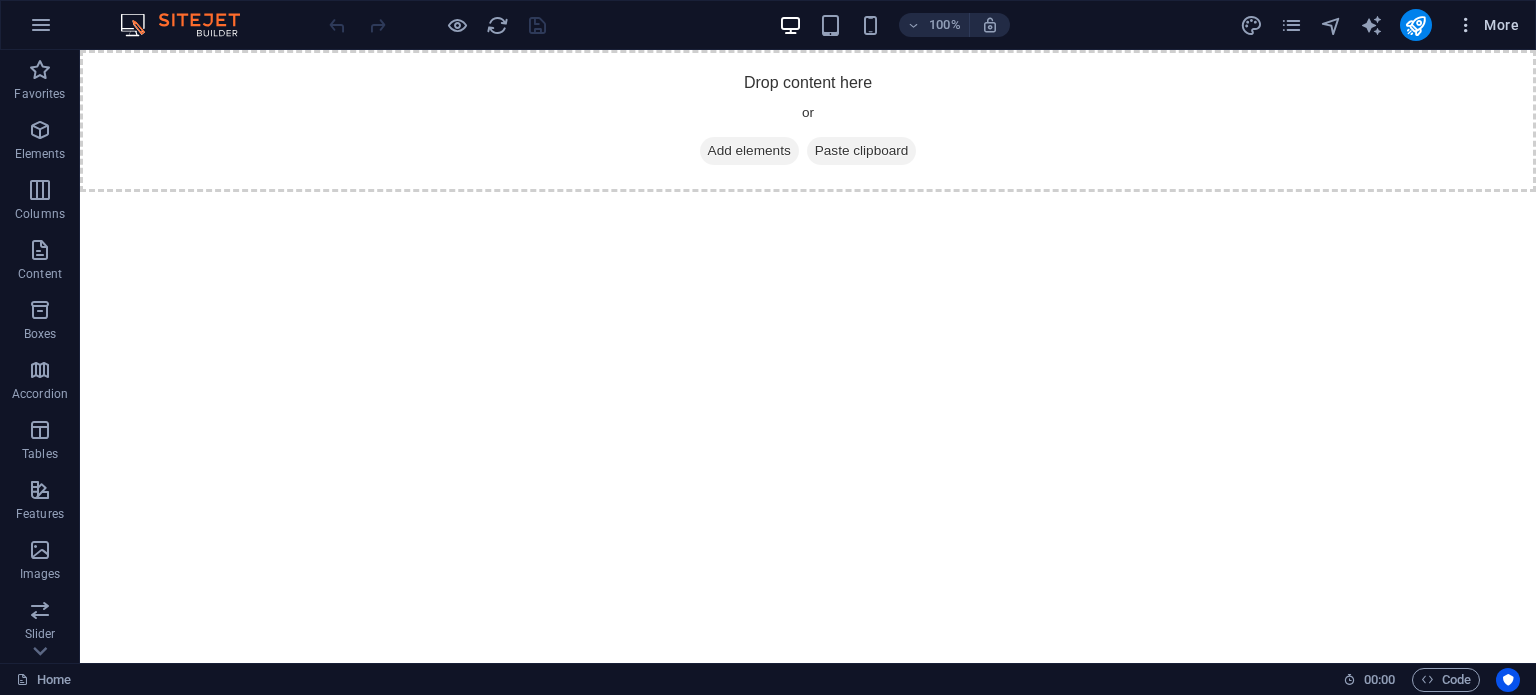 click on "More" at bounding box center [1487, 25] 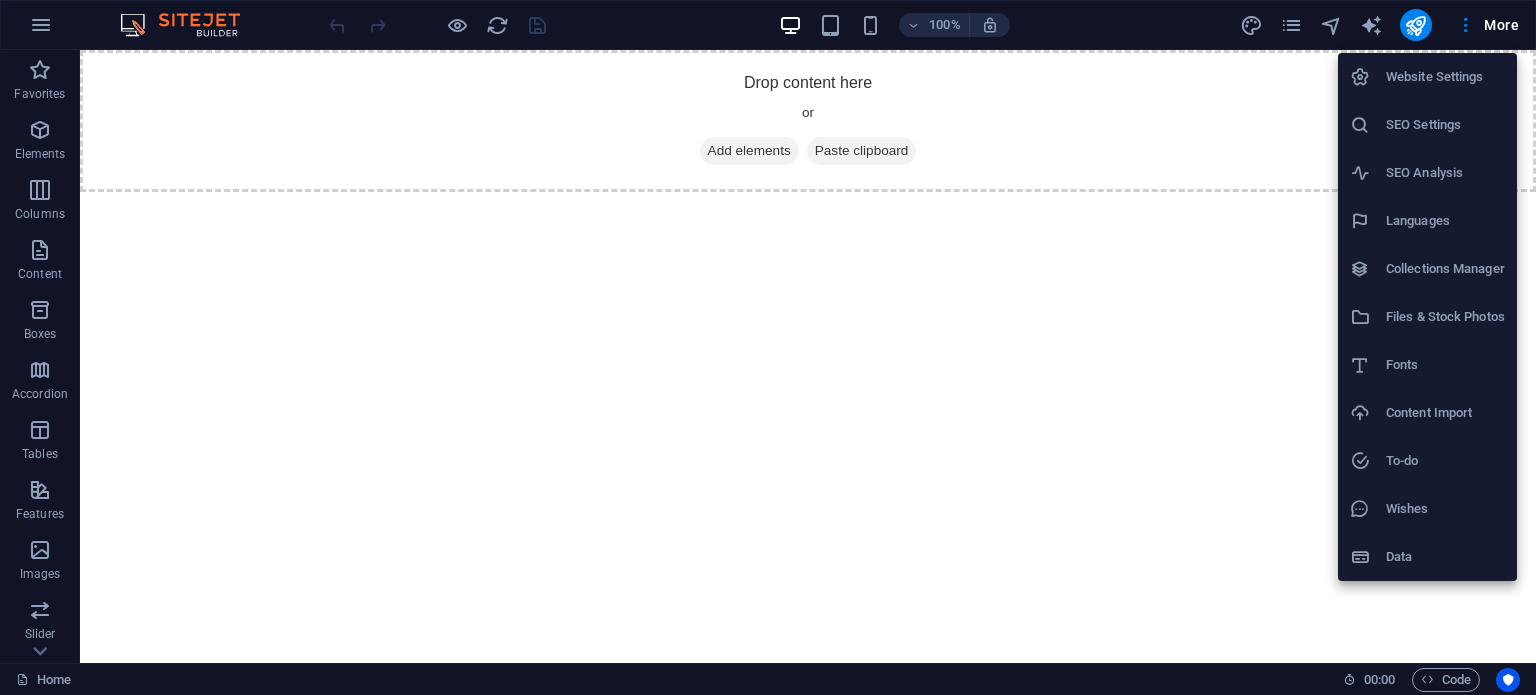 click at bounding box center (768, 347) 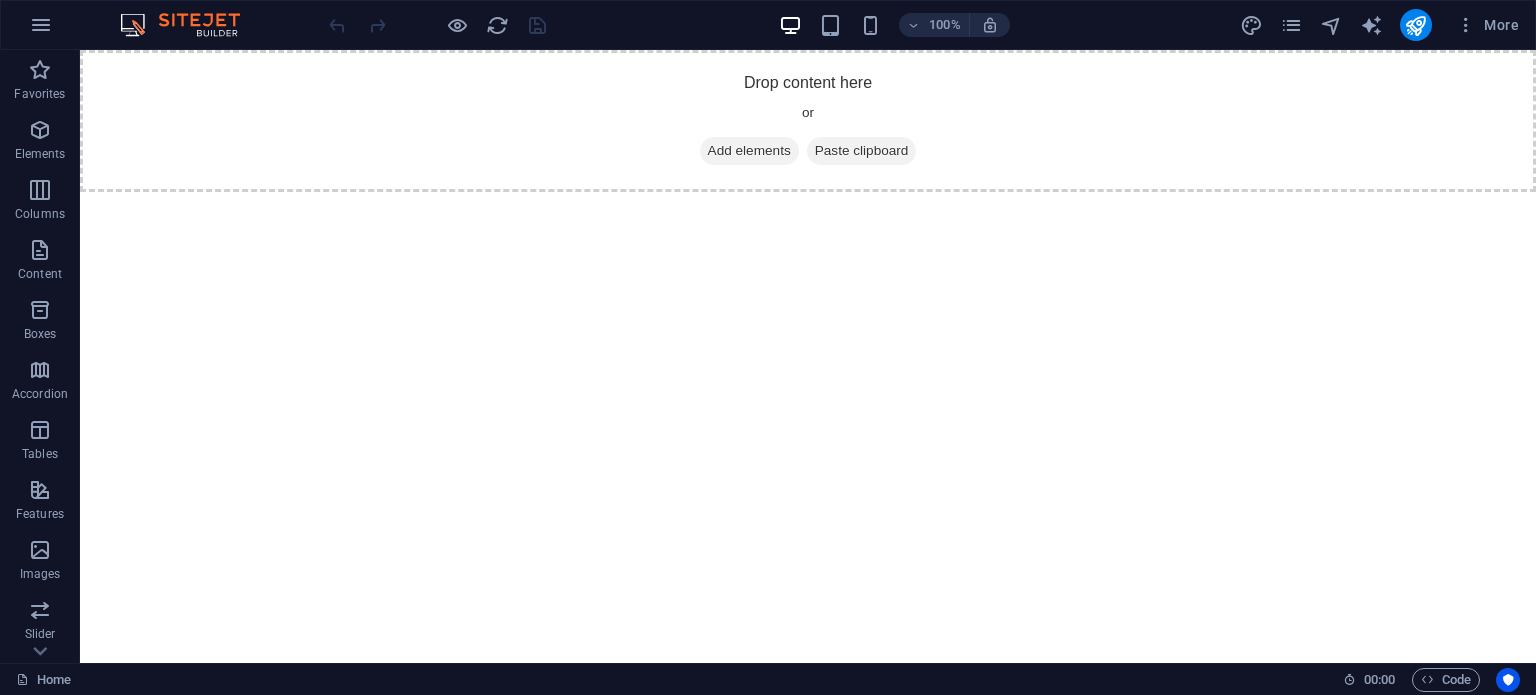 click at bounding box center (190, 25) 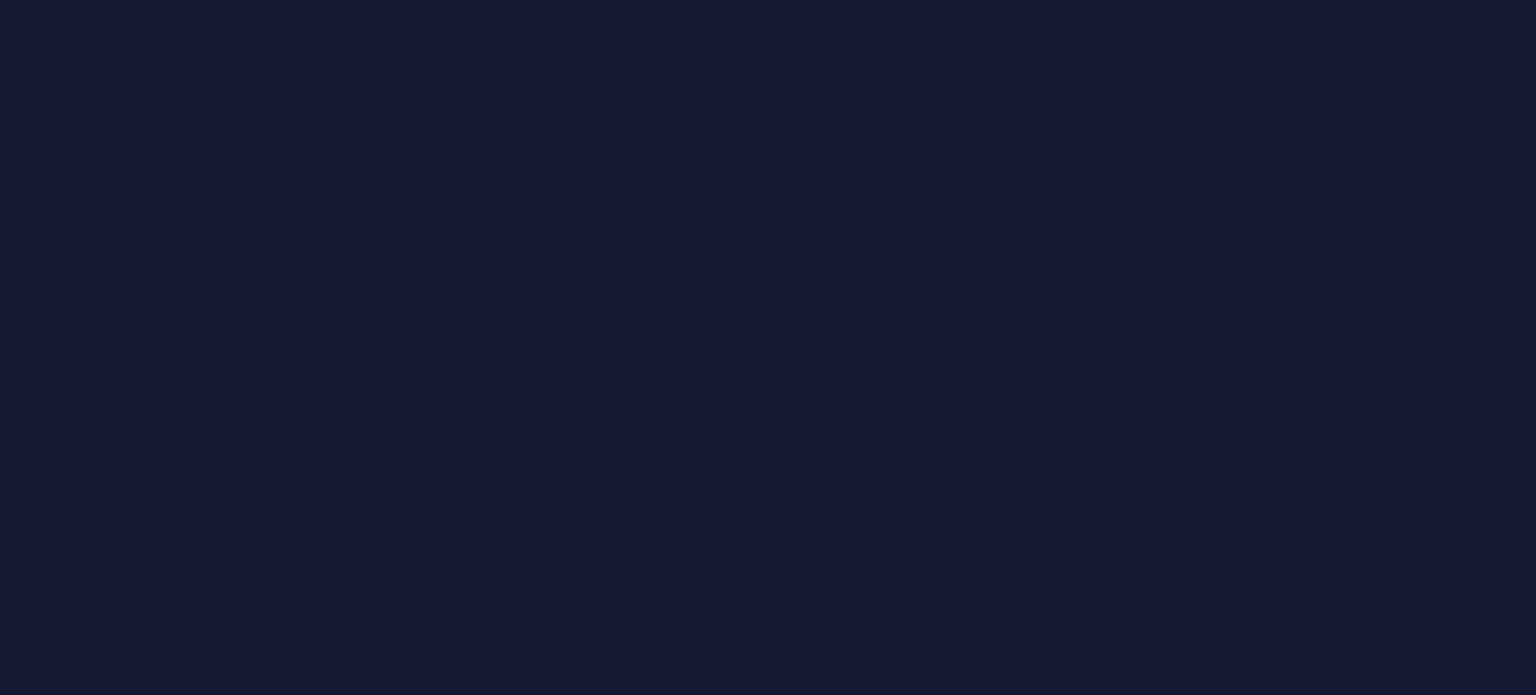 scroll, scrollTop: 0, scrollLeft: 0, axis: both 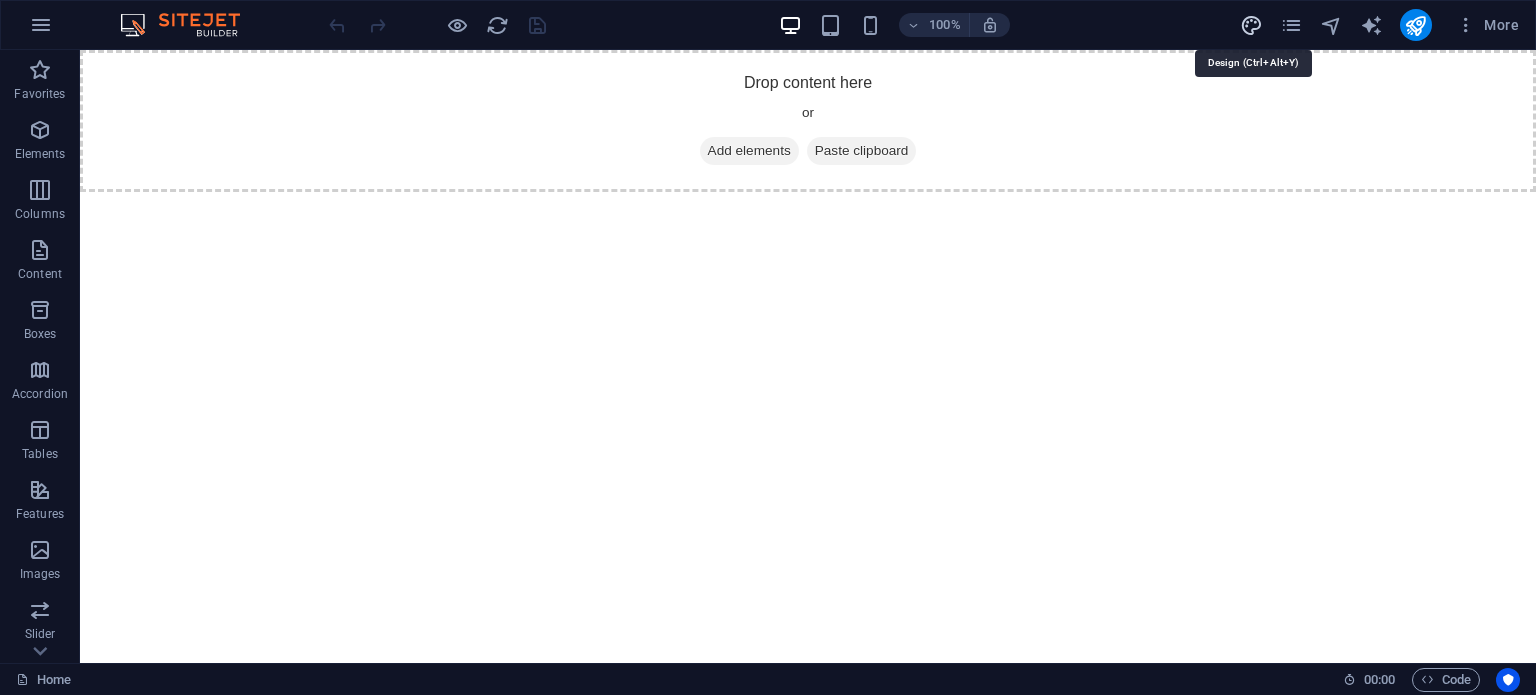 click at bounding box center [1251, 25] 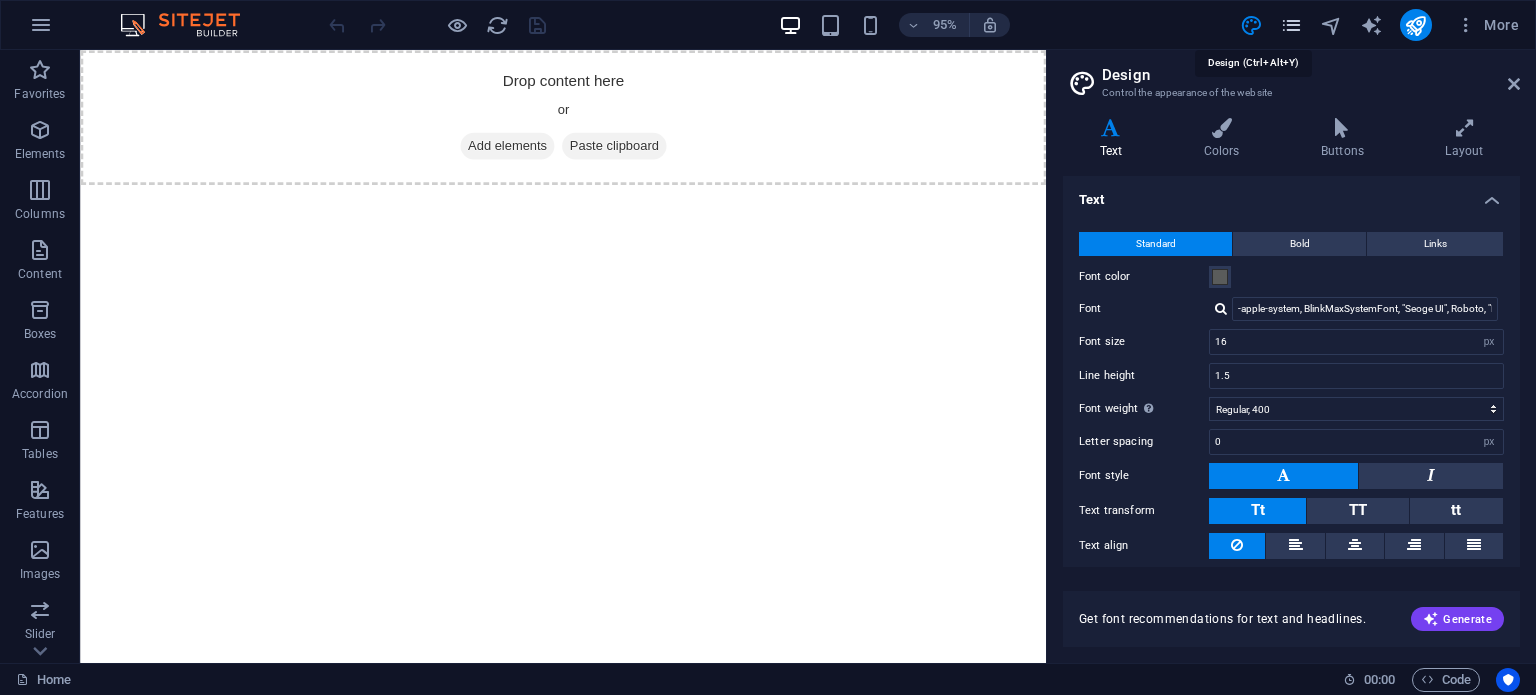 click at bounding box center (1291, 25) 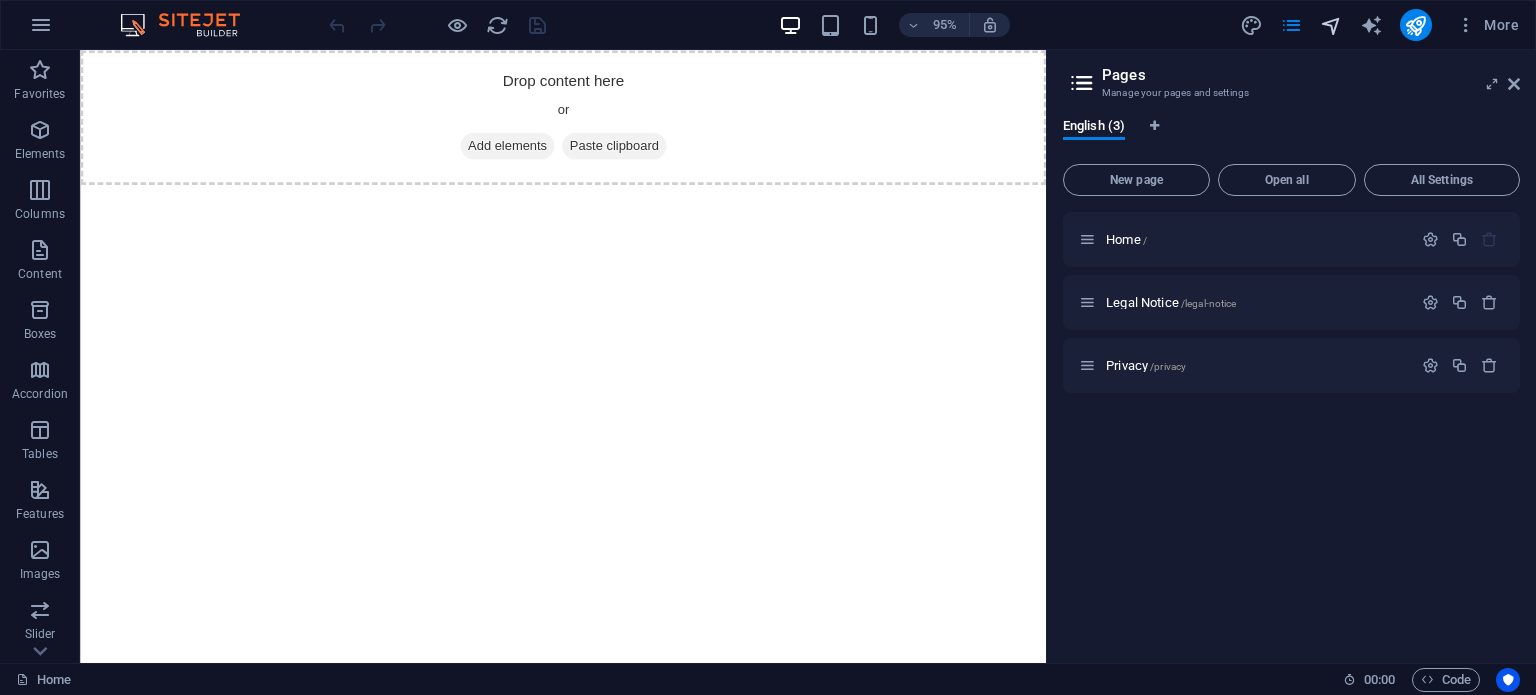 click at bounding box center (1331, 25) 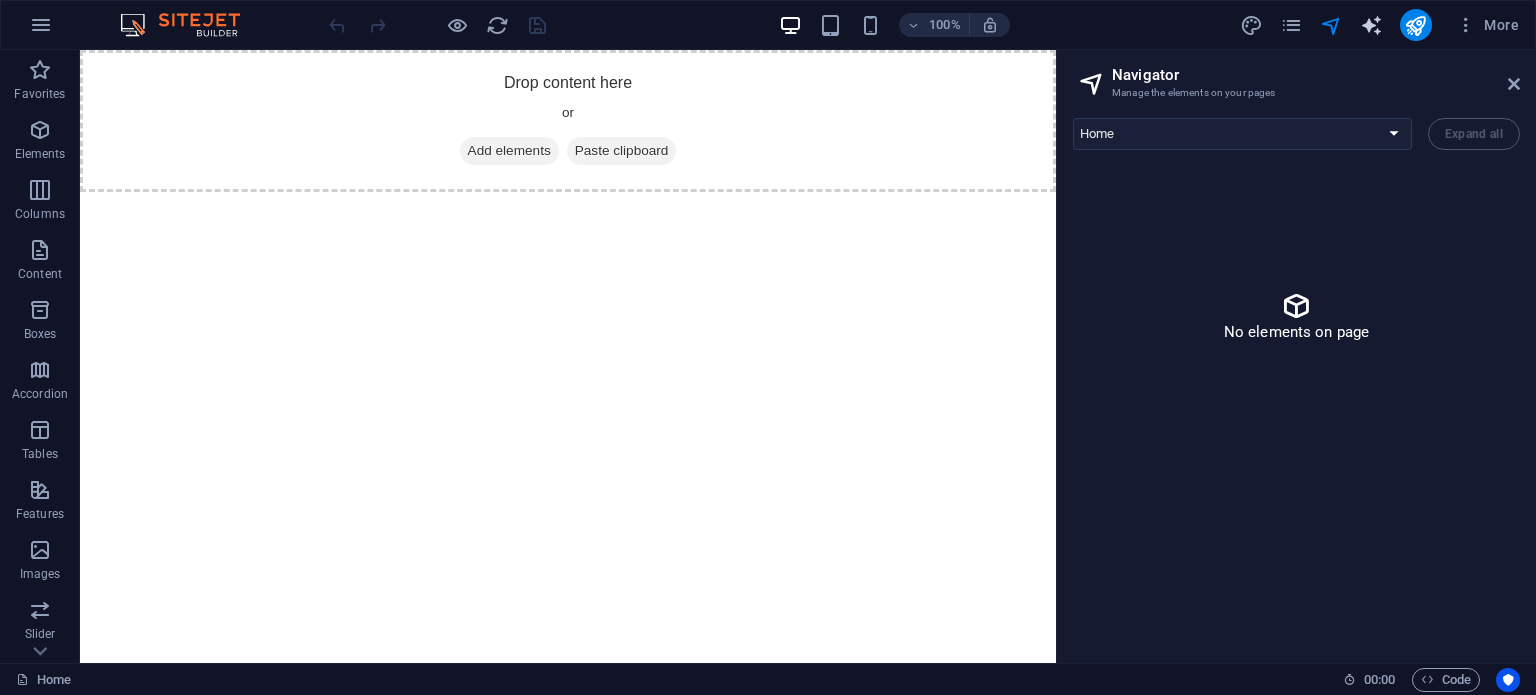 click at bounding box center [1371, 25] 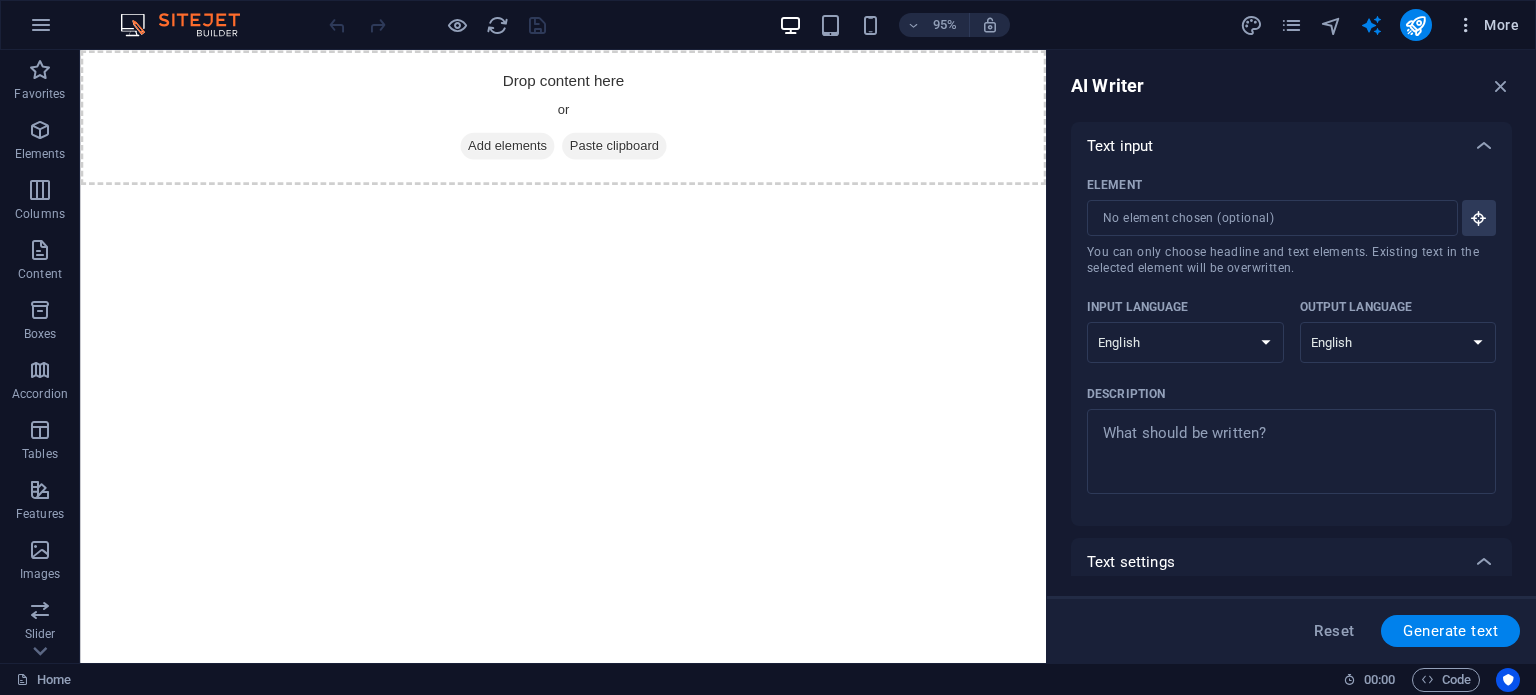 click at bounding box center [1466, 25] 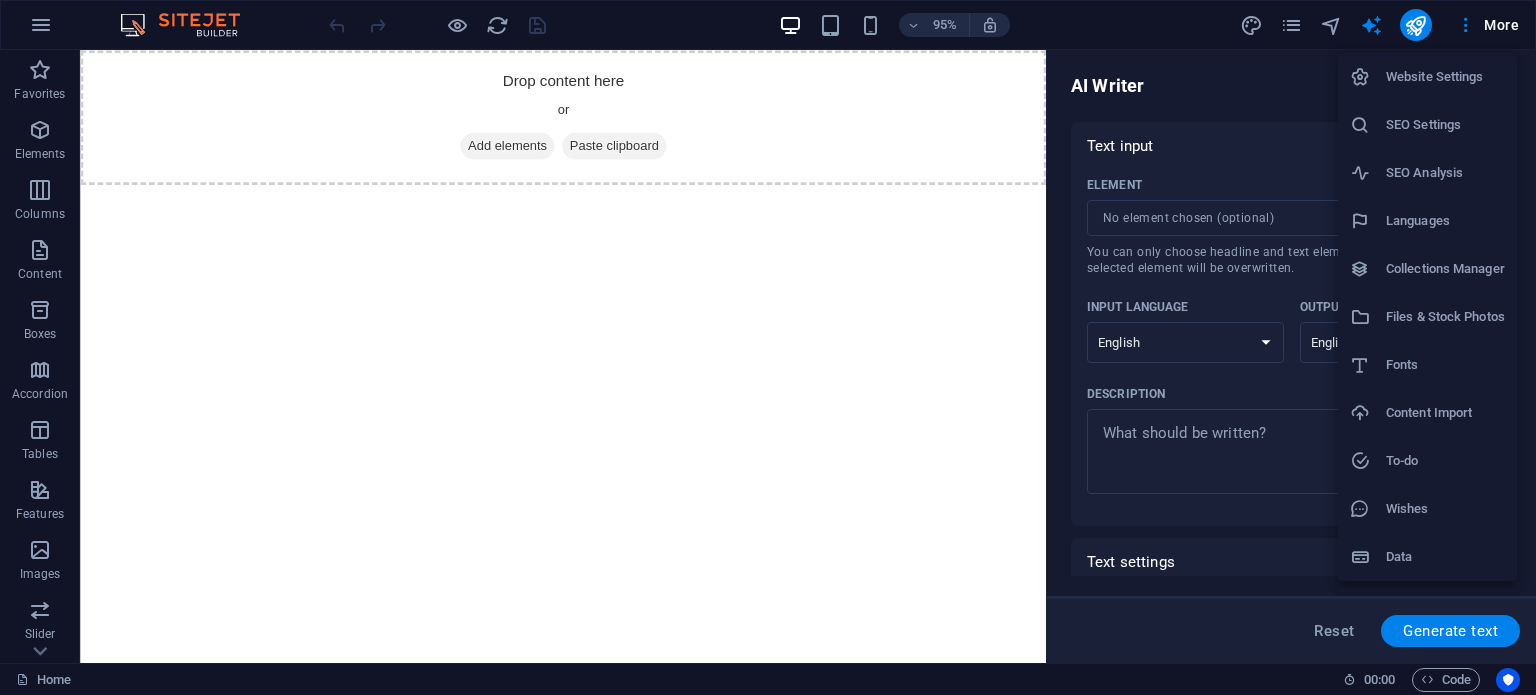 click on "Content Import" at bounding box center [1445, 413] 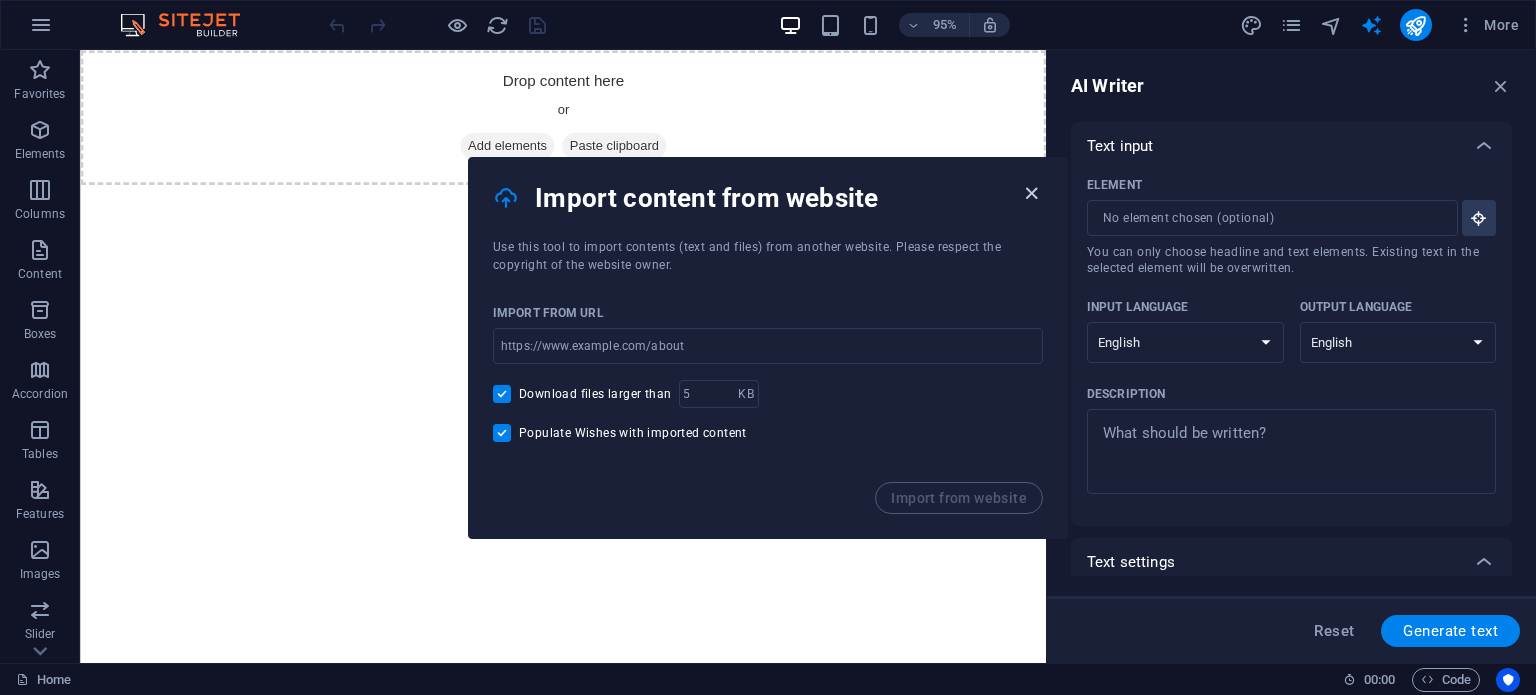 click at bounding box center (1031, 193) 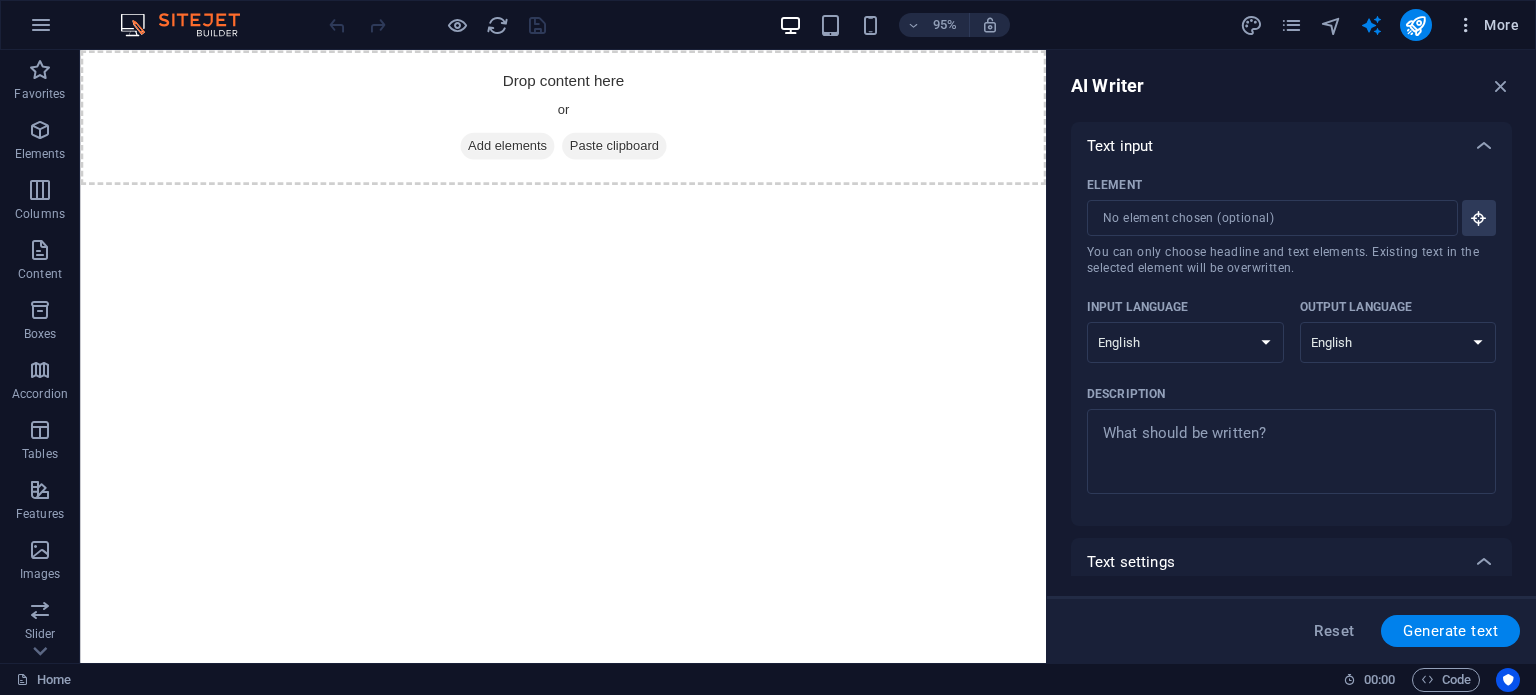 click on "More" at bounding box center [1487, 25] 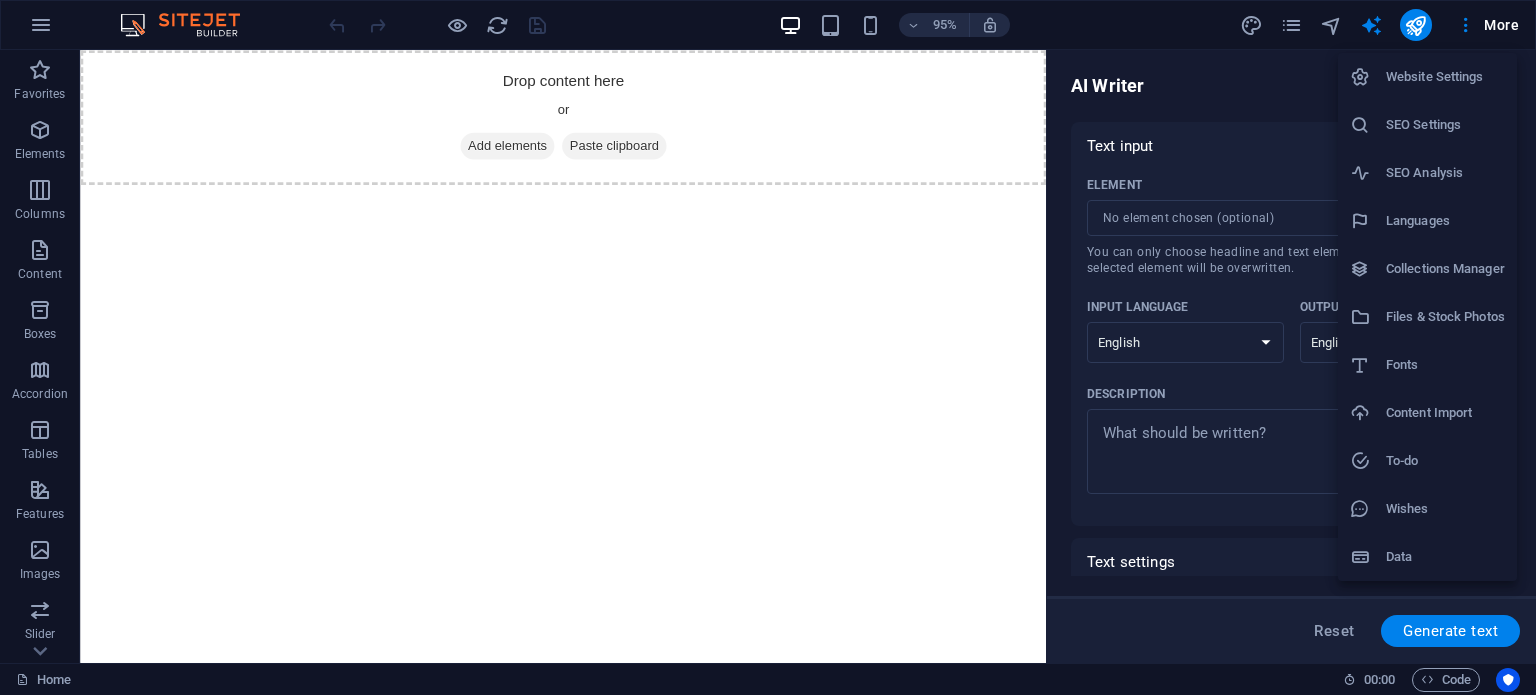 click at bounding box center [768, 347] 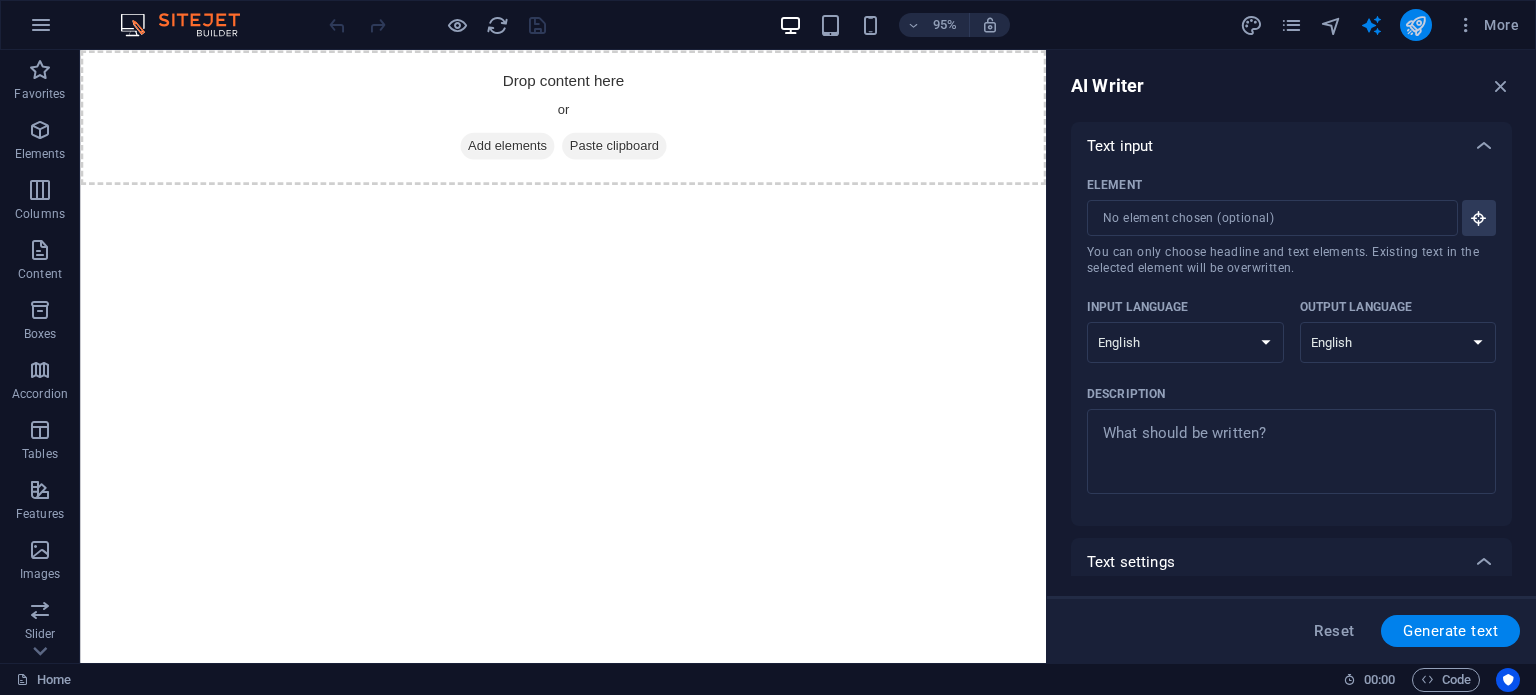 click at bounding box center [1415, 25] 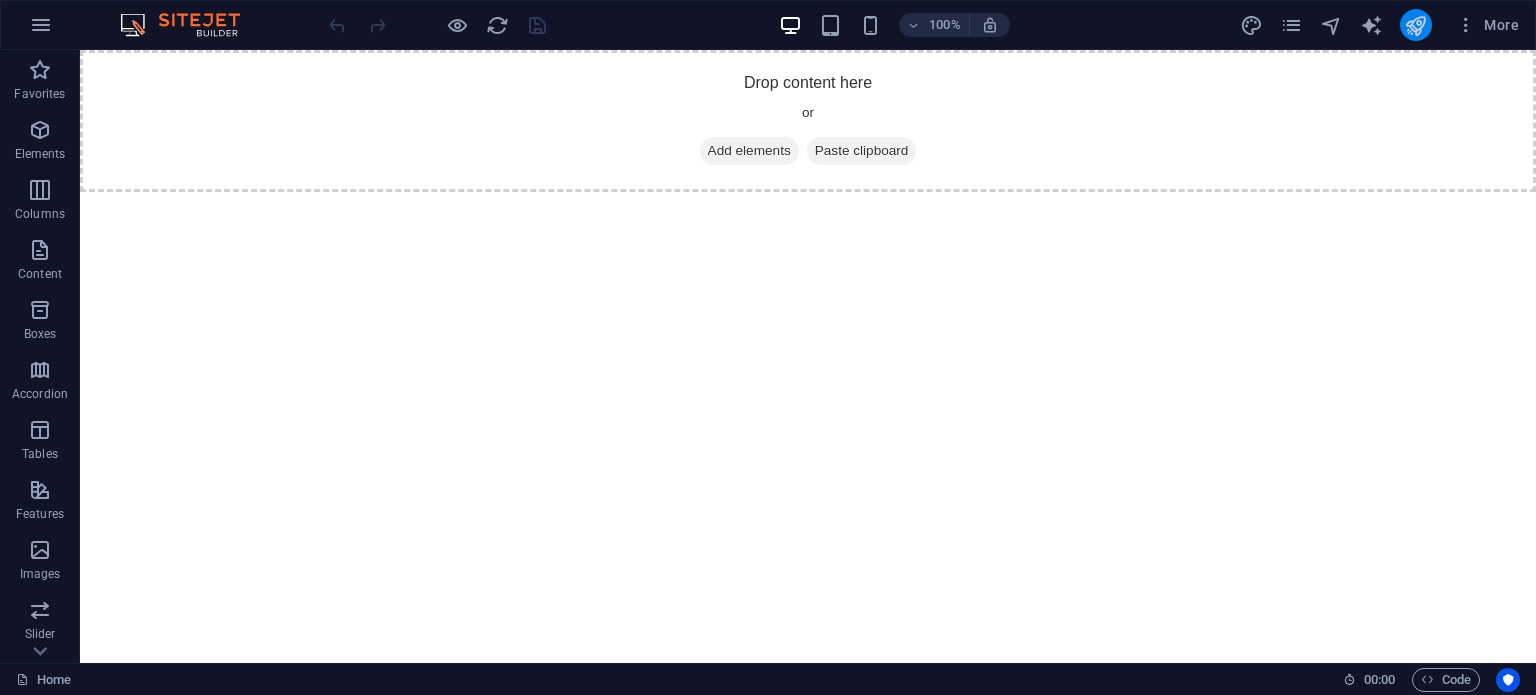 click at bounding box center (1415, 25) 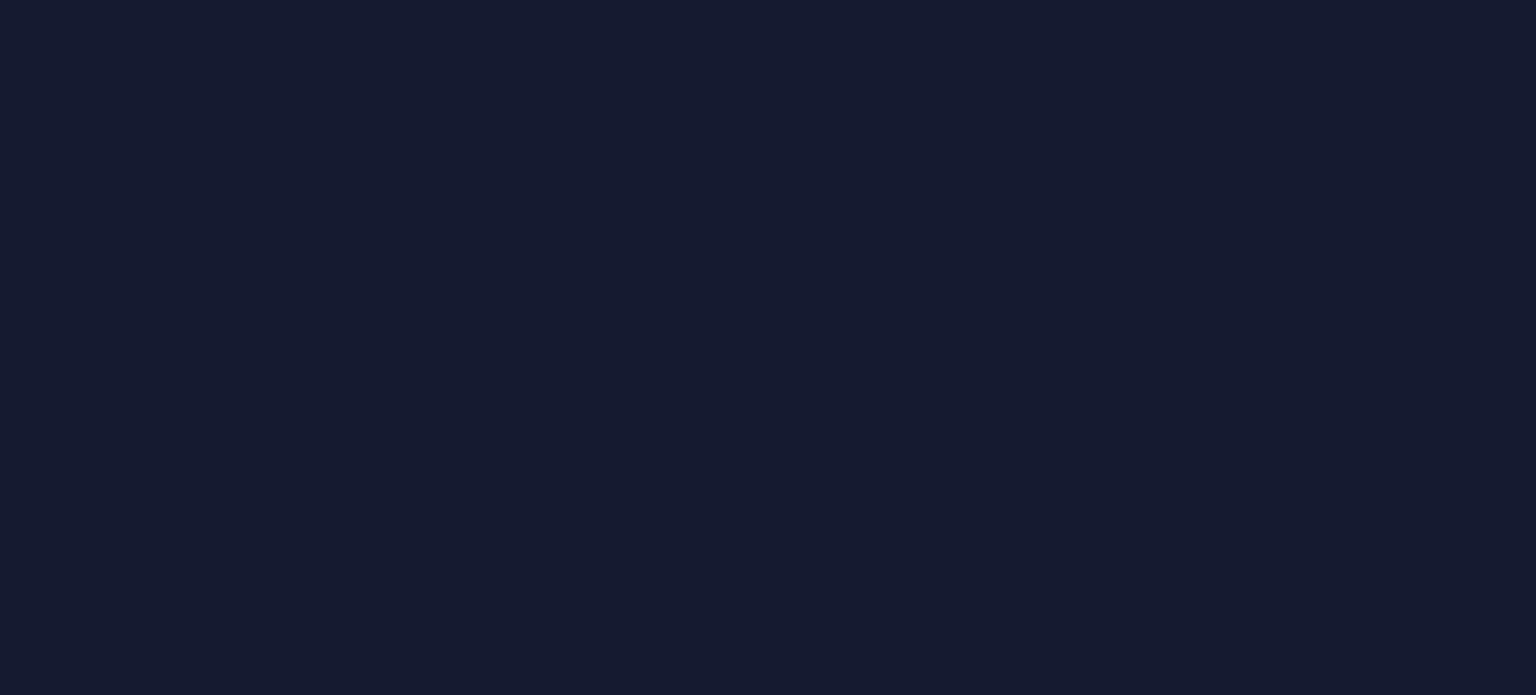scroll, scrollTop: 0, scrollLeft: 0, axis: both 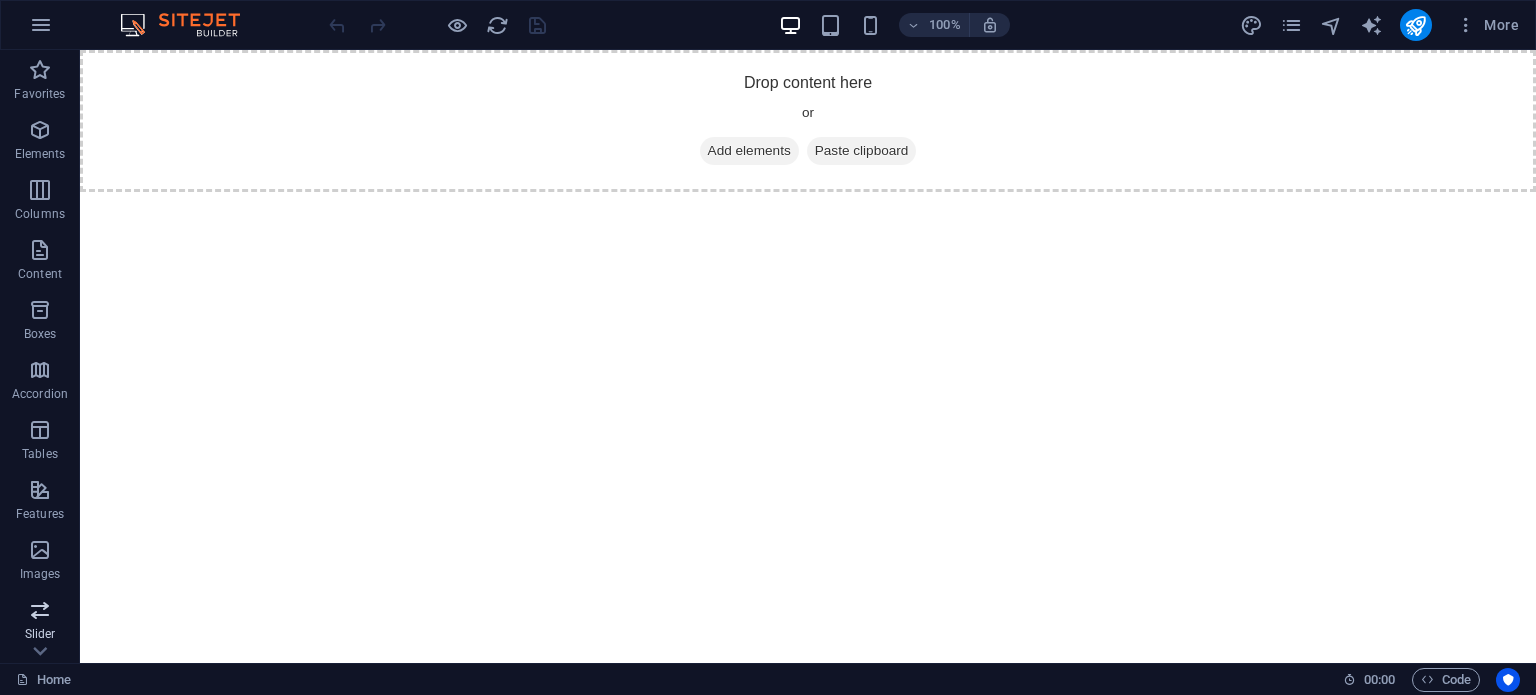 click on "Slider" at bounding box center (40, 634) 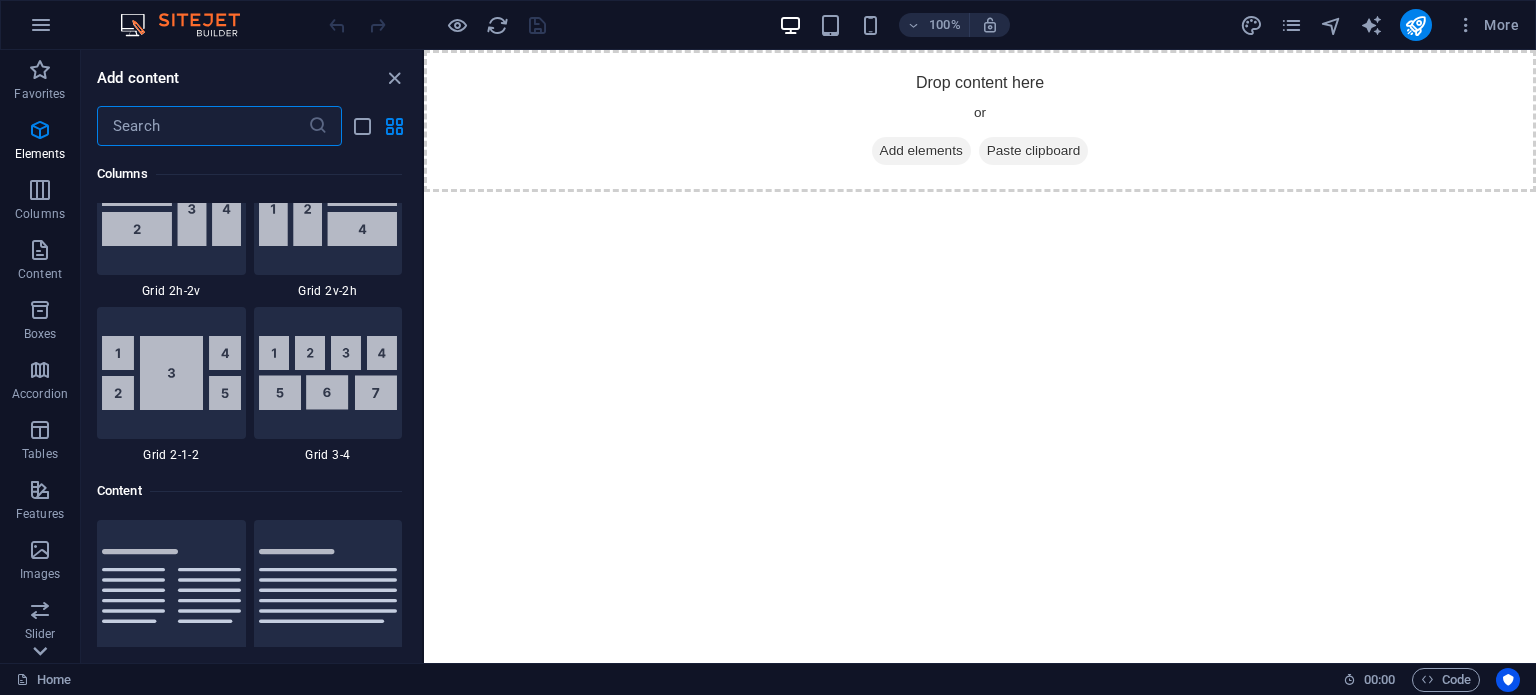 scroll, scrollTop: 11336, scrollLeft: 0, axis: vertical 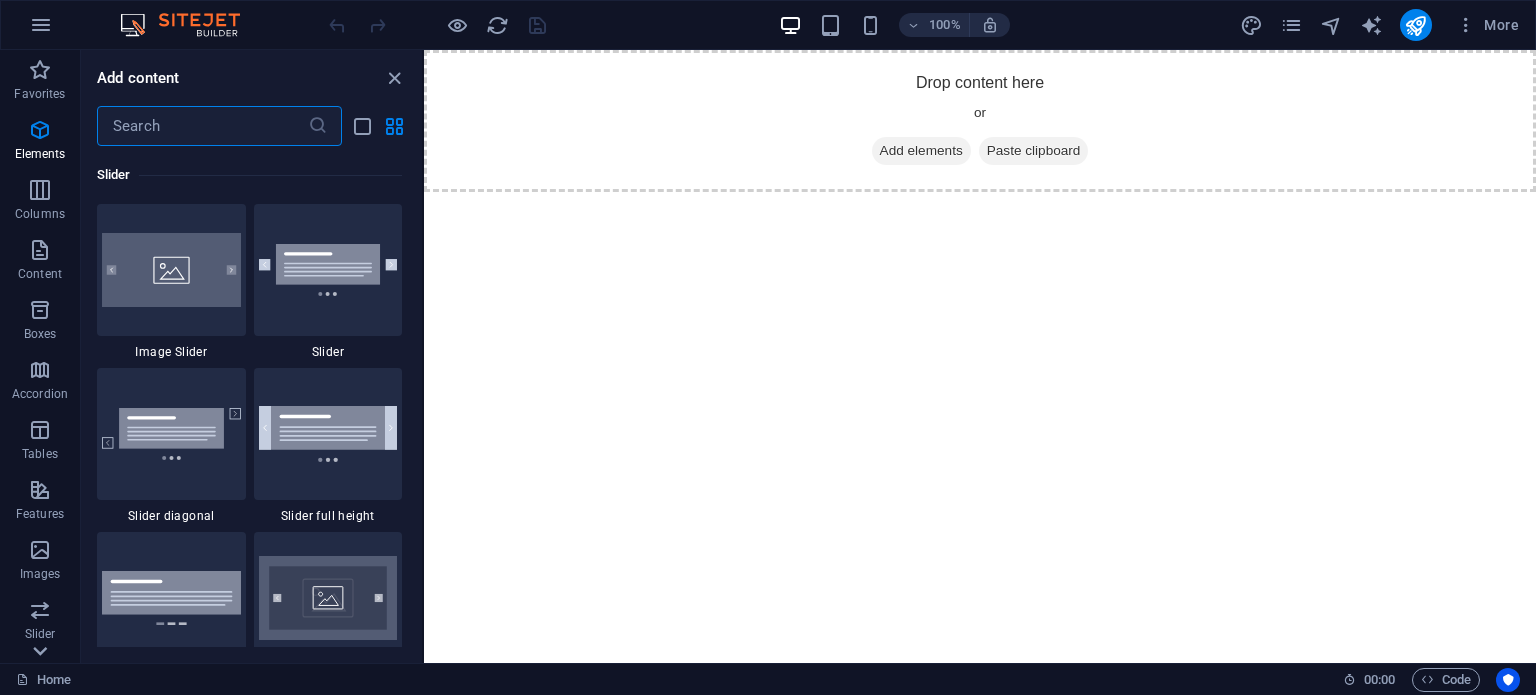 click 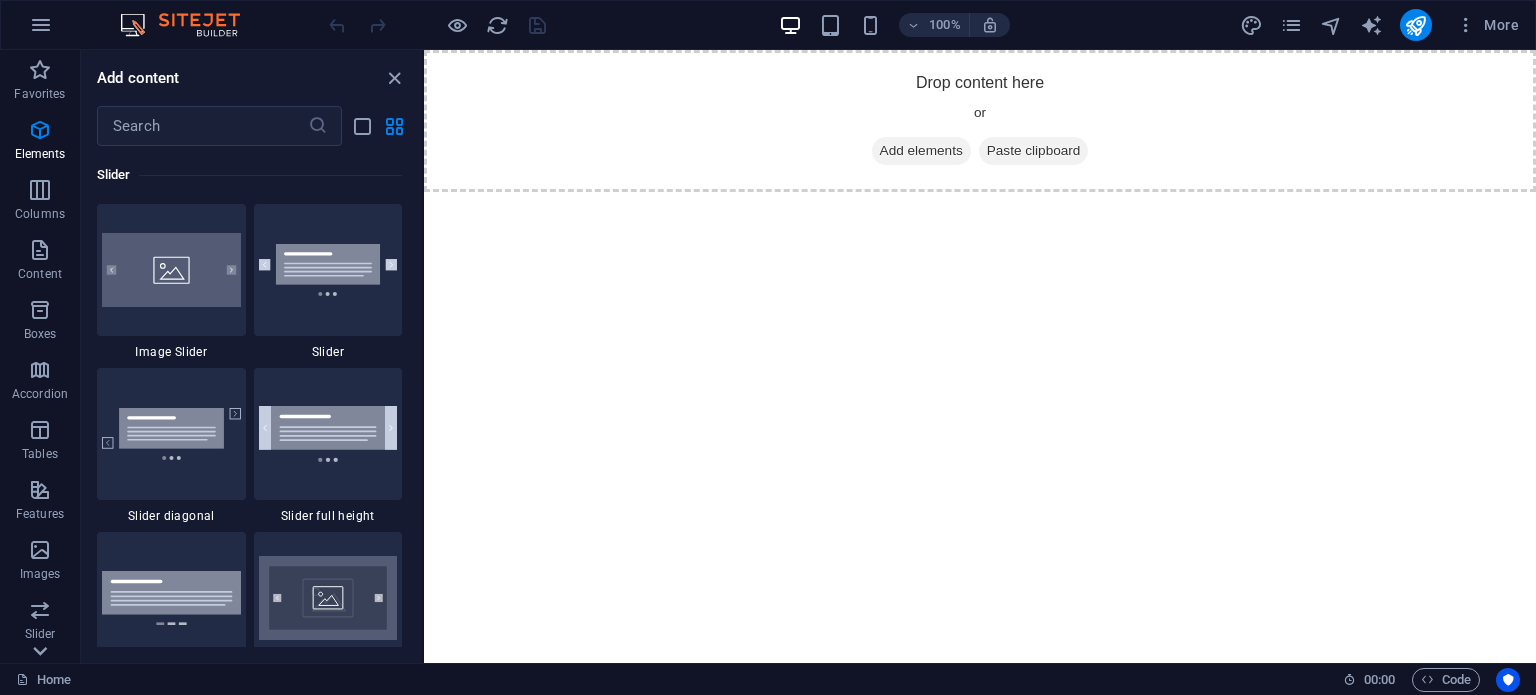 scroll, scrollTop: 286, scrollLeft: 0, axis: vertical 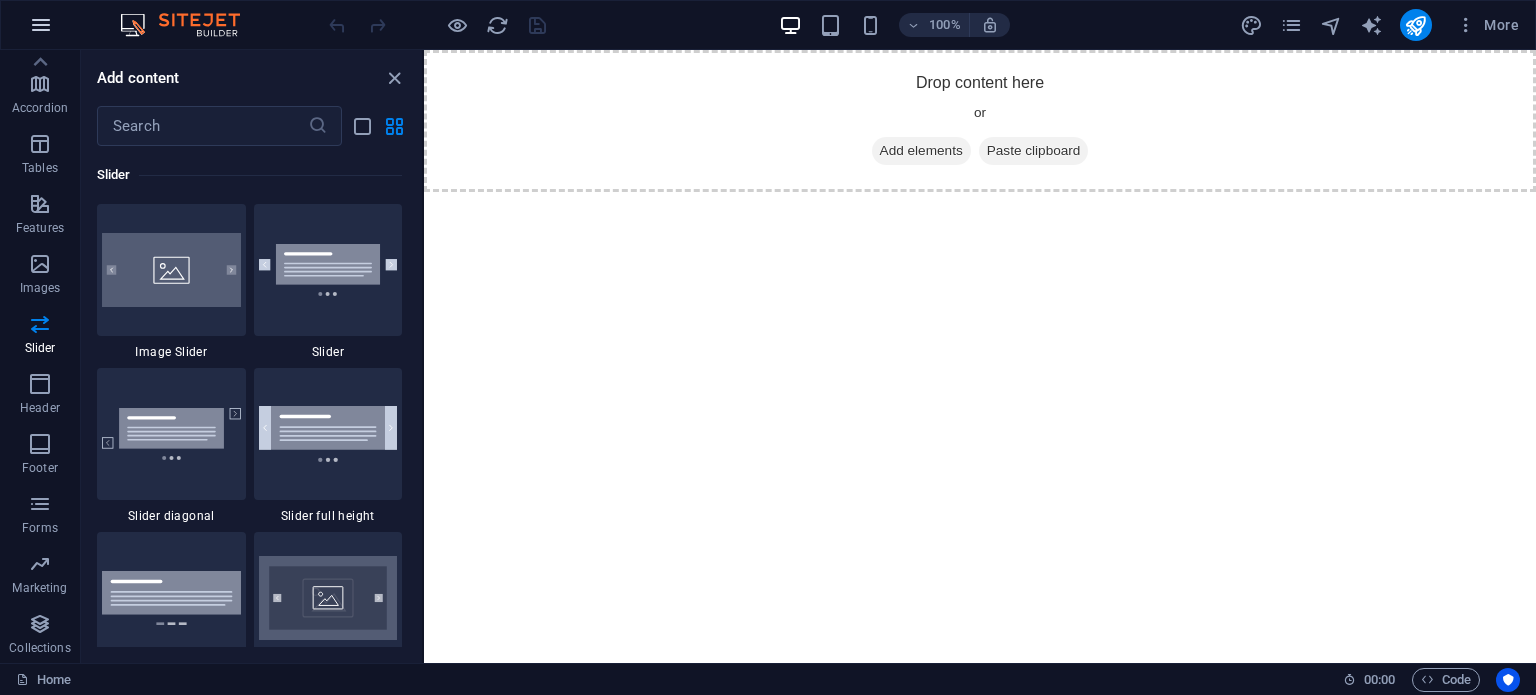 click at bounding box center (41, 25) 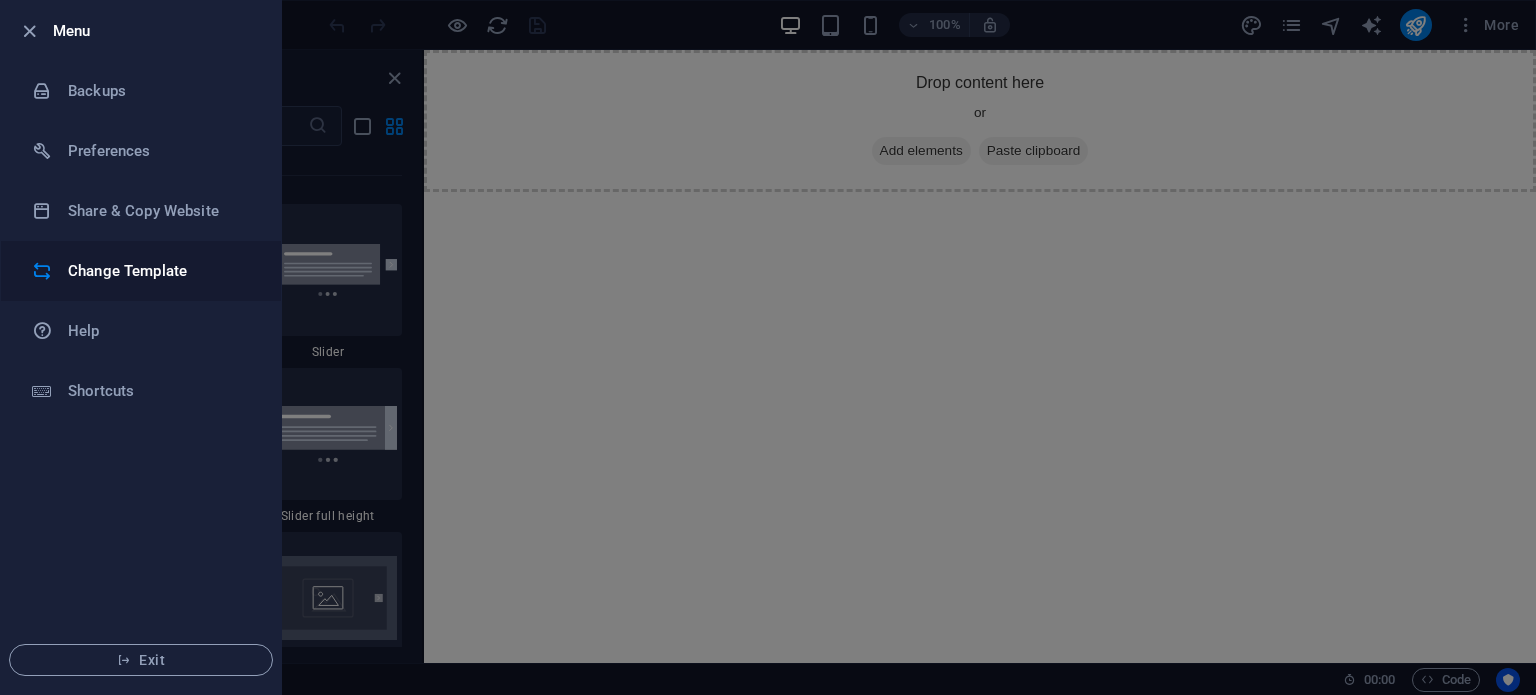 click on "Change Template" at bounding box center (160, 271) 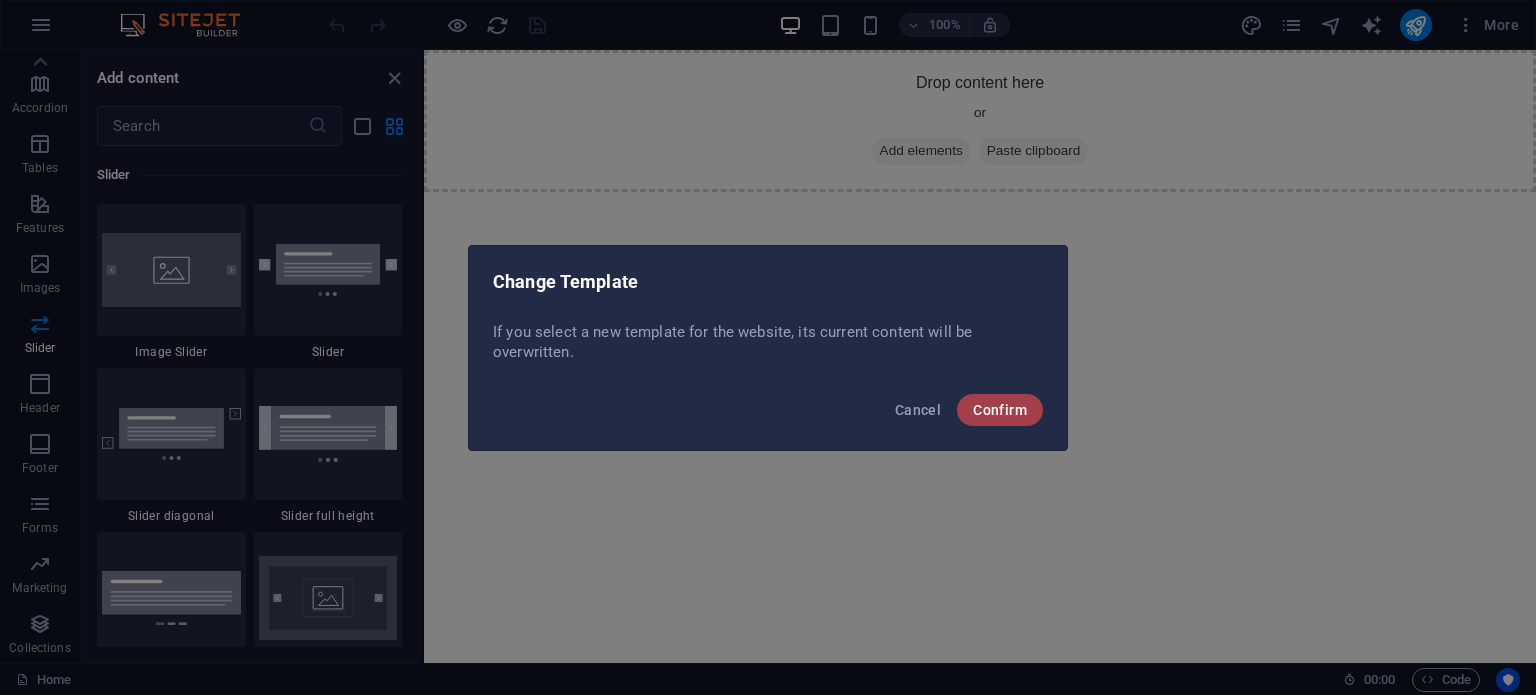click on "Confirm" at bounding box center (1000, 410) 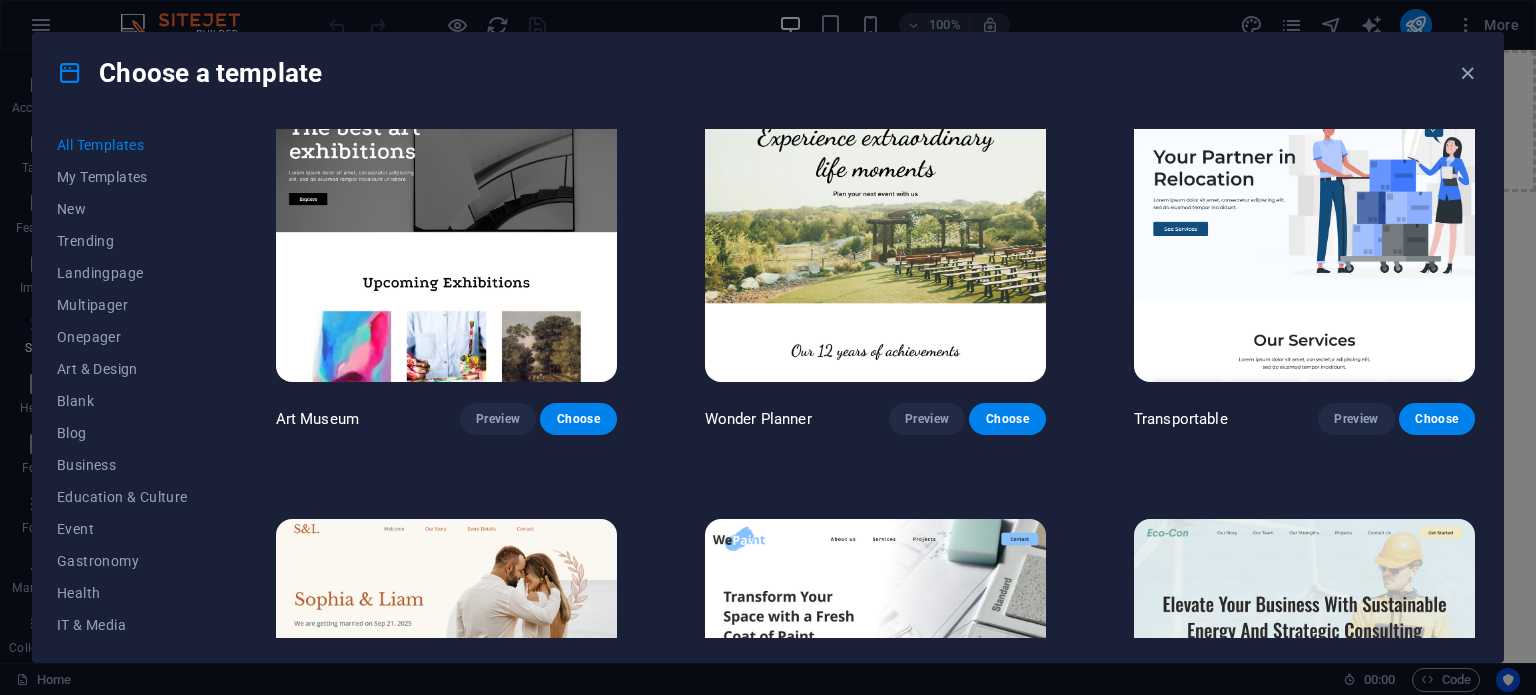 scroll, scrollTop: 518, scrollLeft: 0, axis: vertical 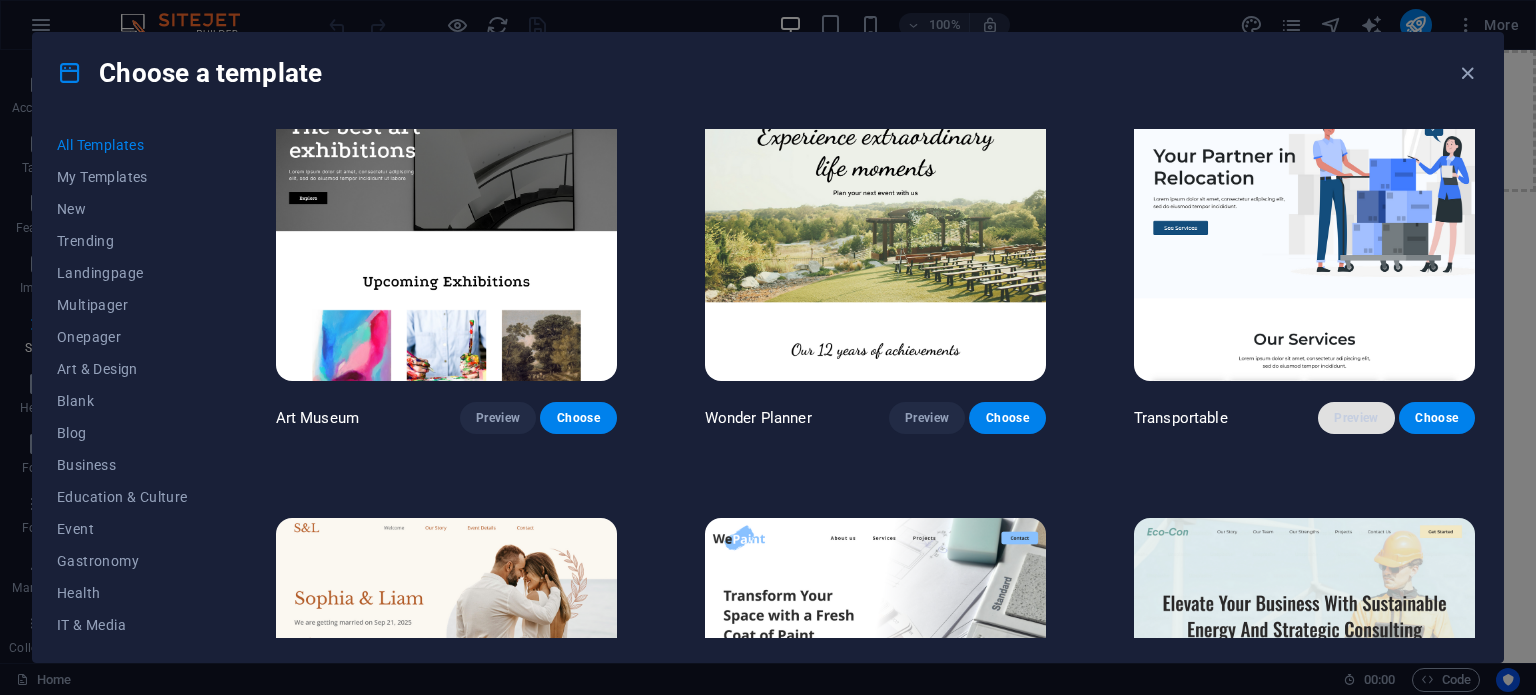 click on "Preview" at bounding box center [1356, 418] 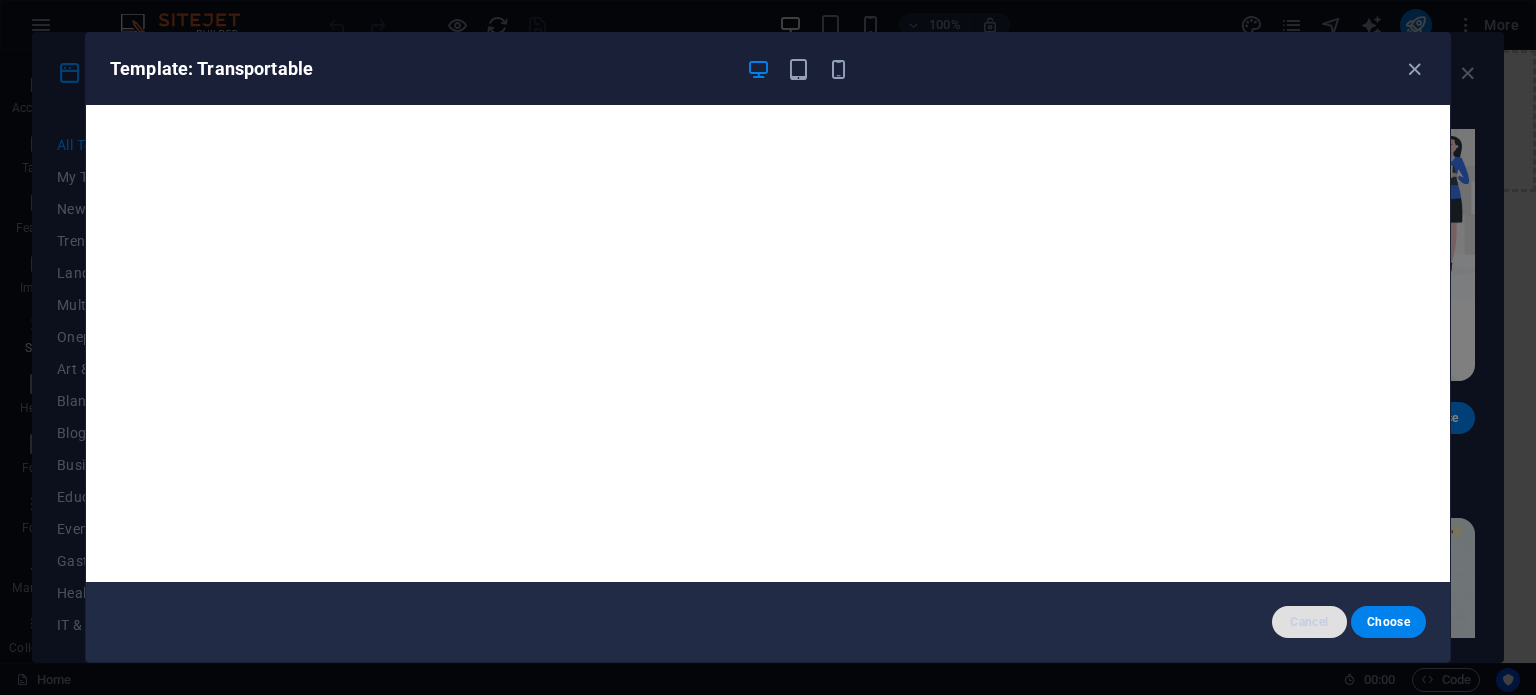 click on "Cancel" at bounding box center [1309, 622] 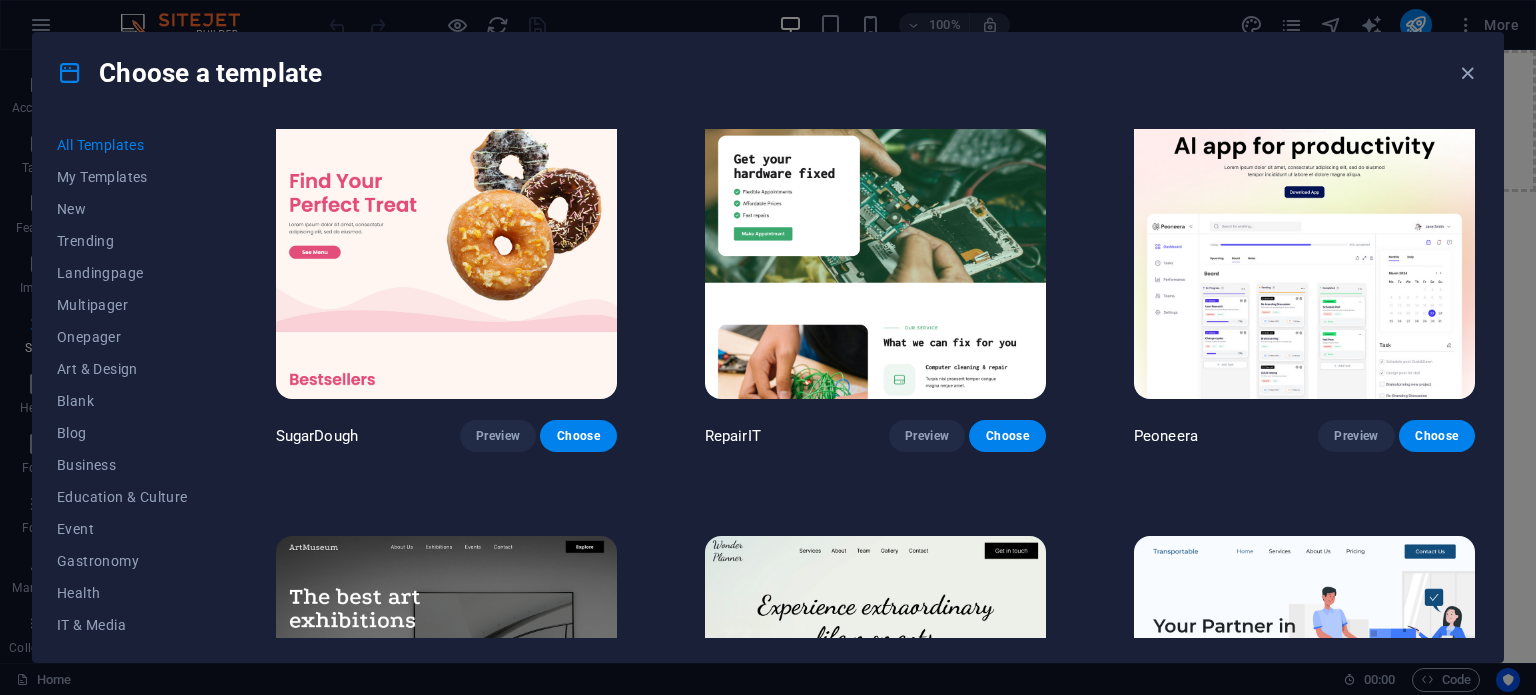 scroll, scrollTop: 0, scrollLeft: 0, axis: both 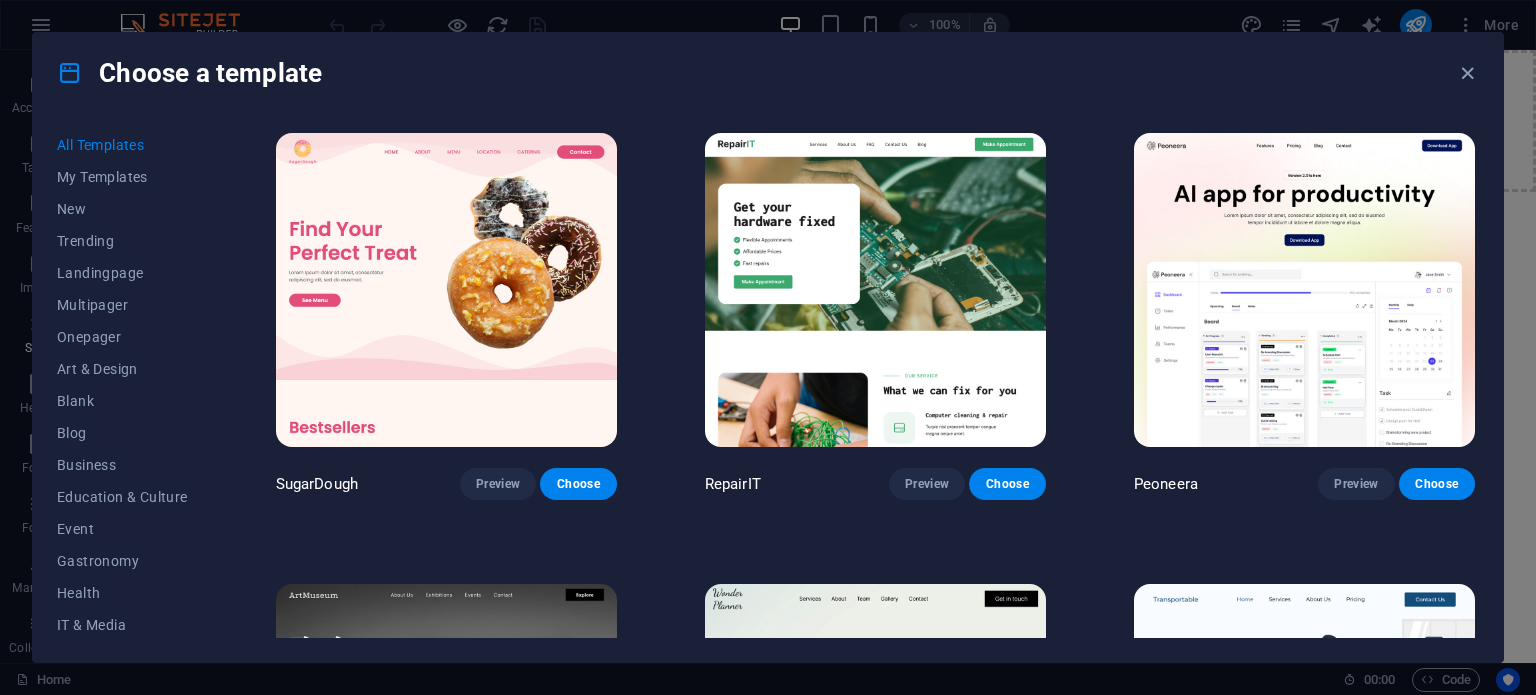 click at bounding box center (1304, 290) 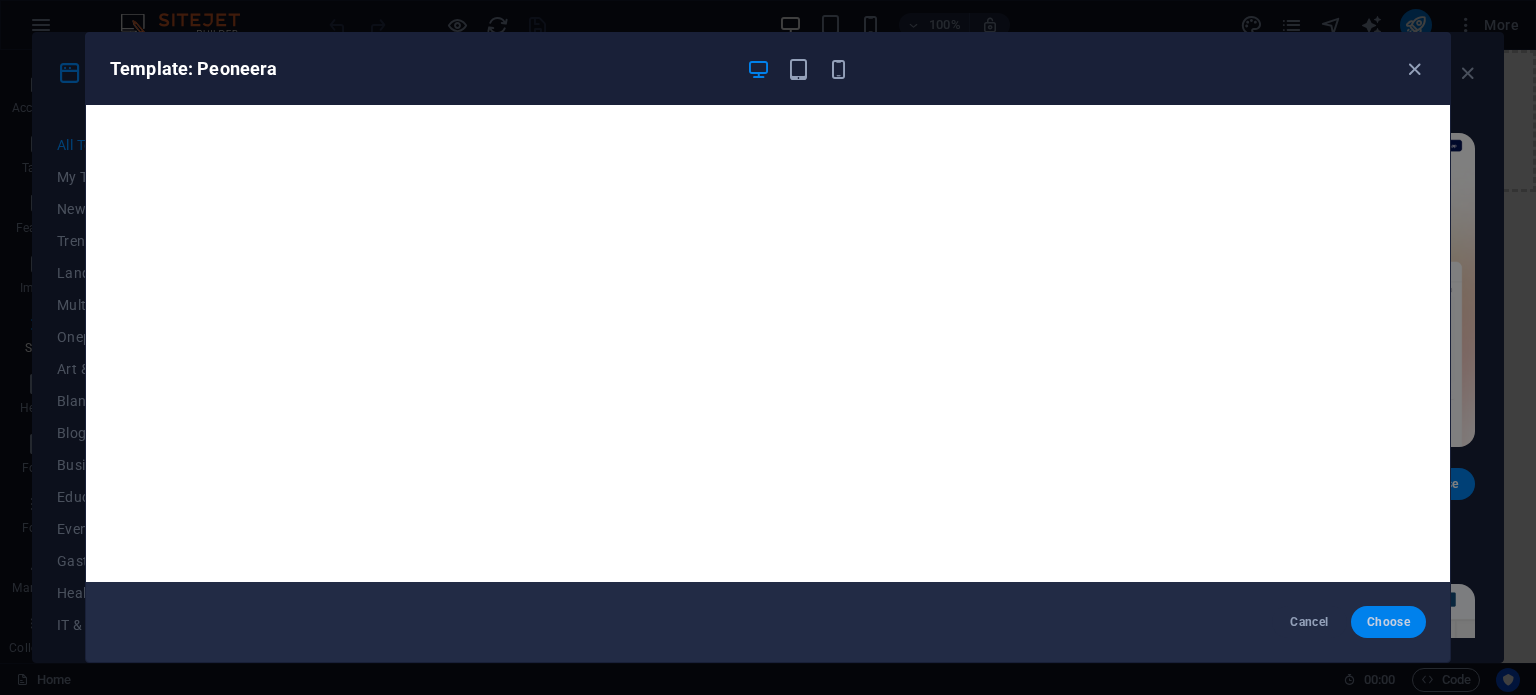 click on "Choose" at bounding box center (1388, 622) 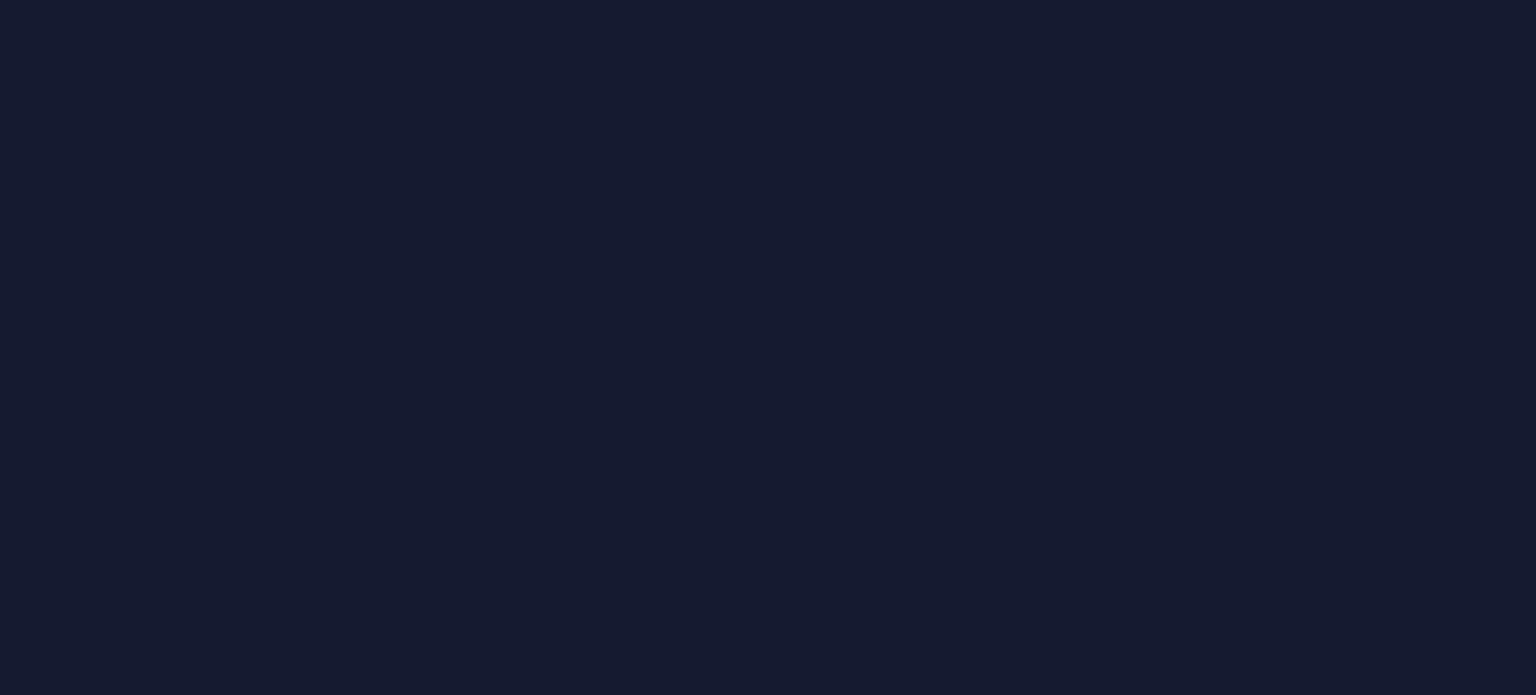 scroll, scrollTop: 0, scrollLeft: 0, axis: both 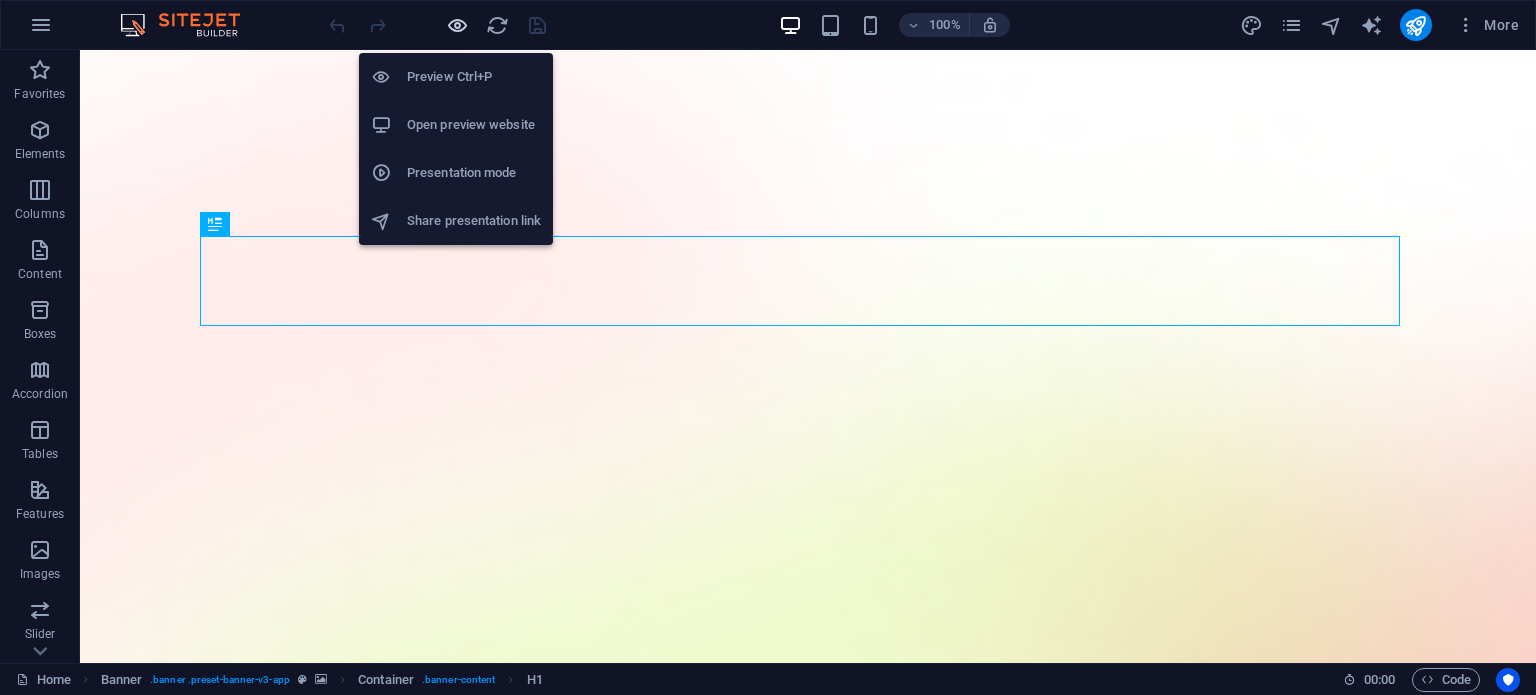 click at bounding box center (457, 25) 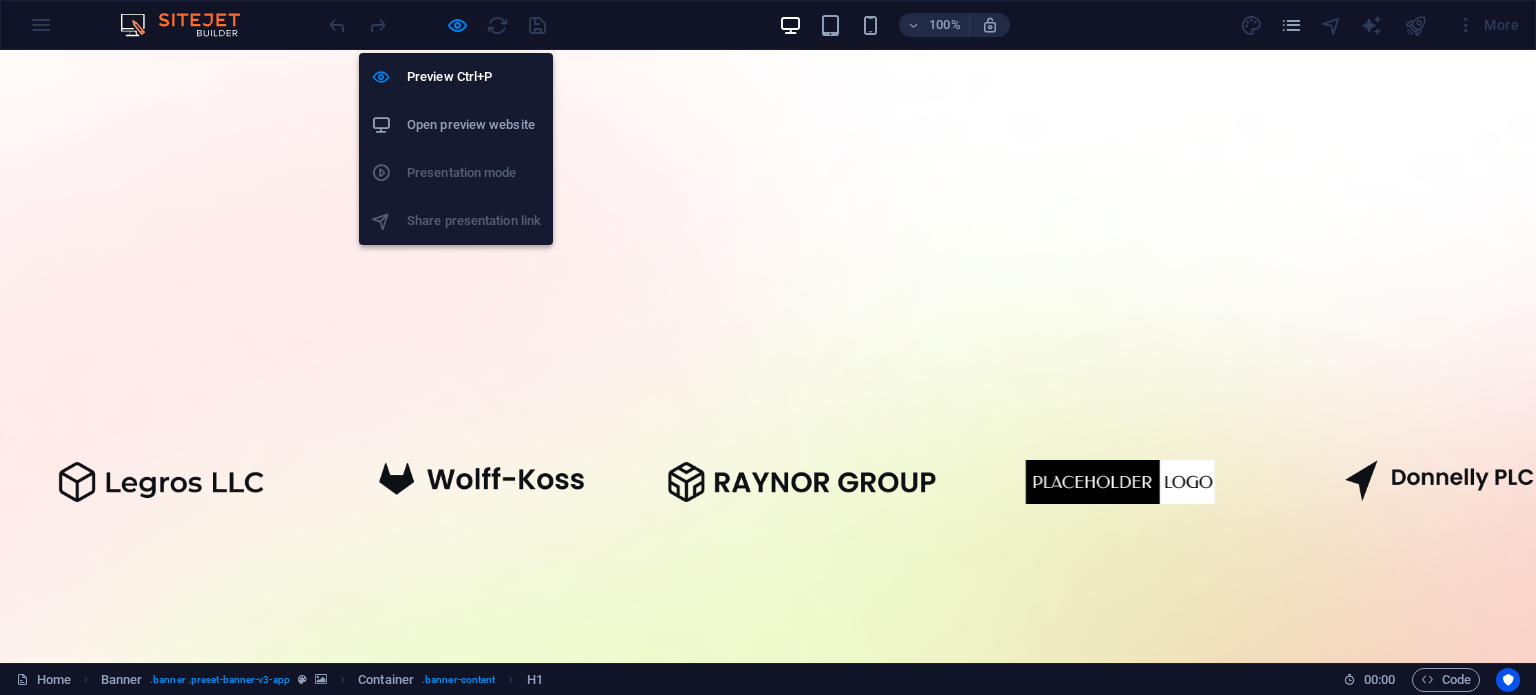 click on "Open preview website" at bounding box center [474, 125] 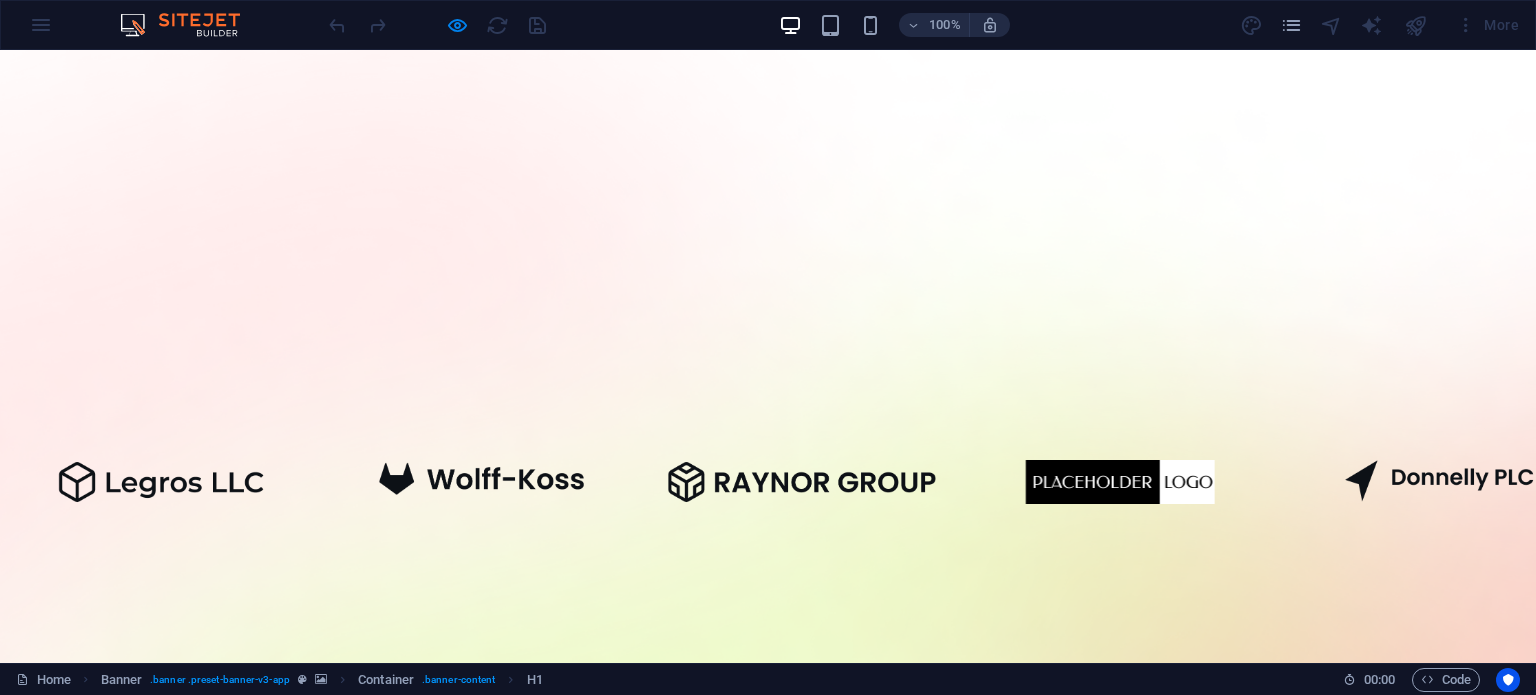 click on "100% More" at bounding box center (768, 25) 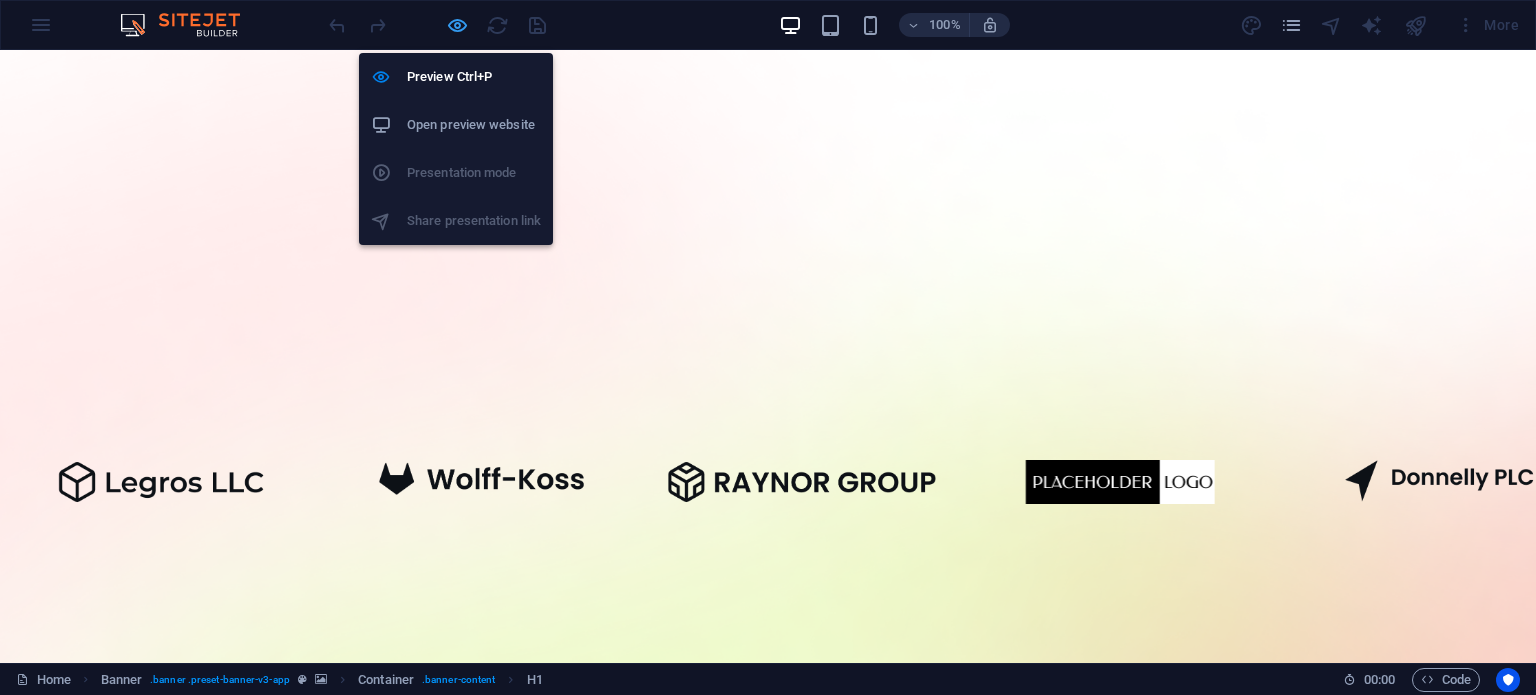 click at bounding box center [457, 25] 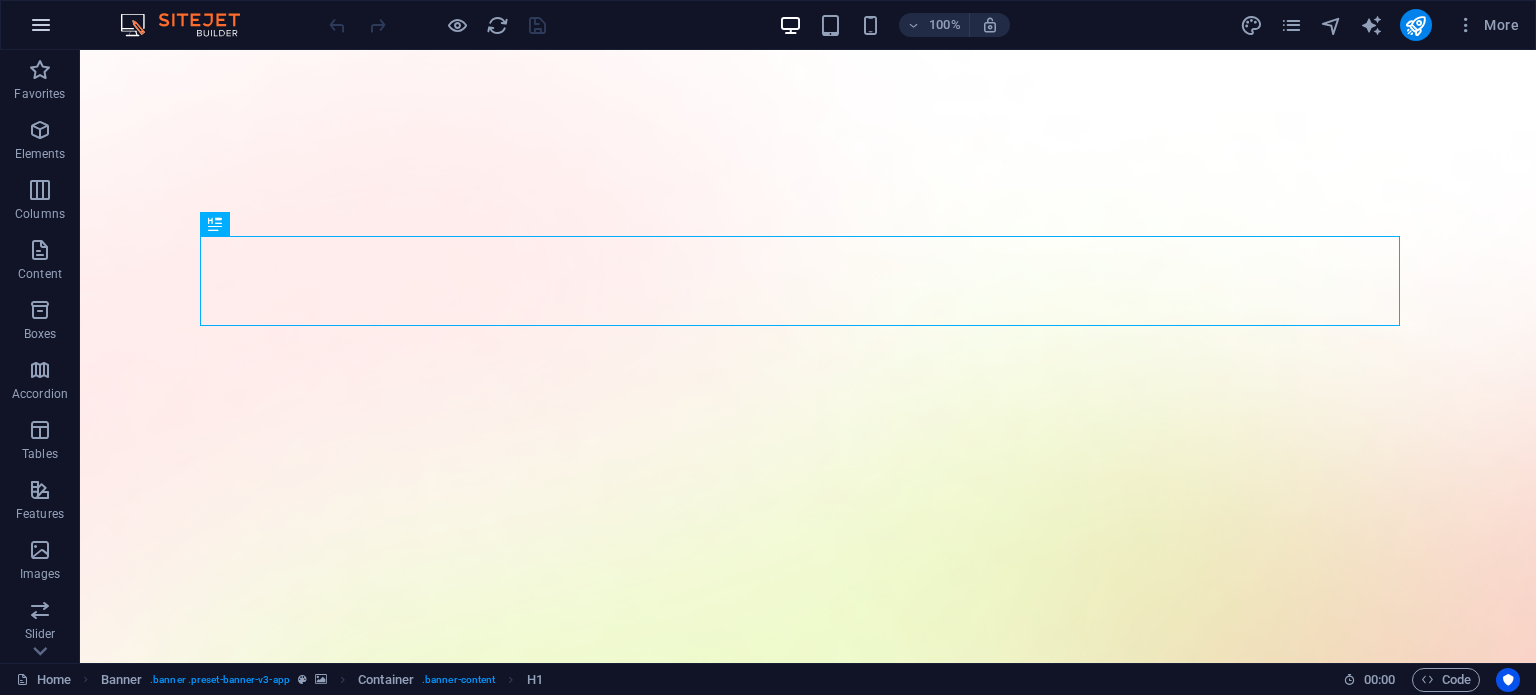 click at bounding box center (41, 25) 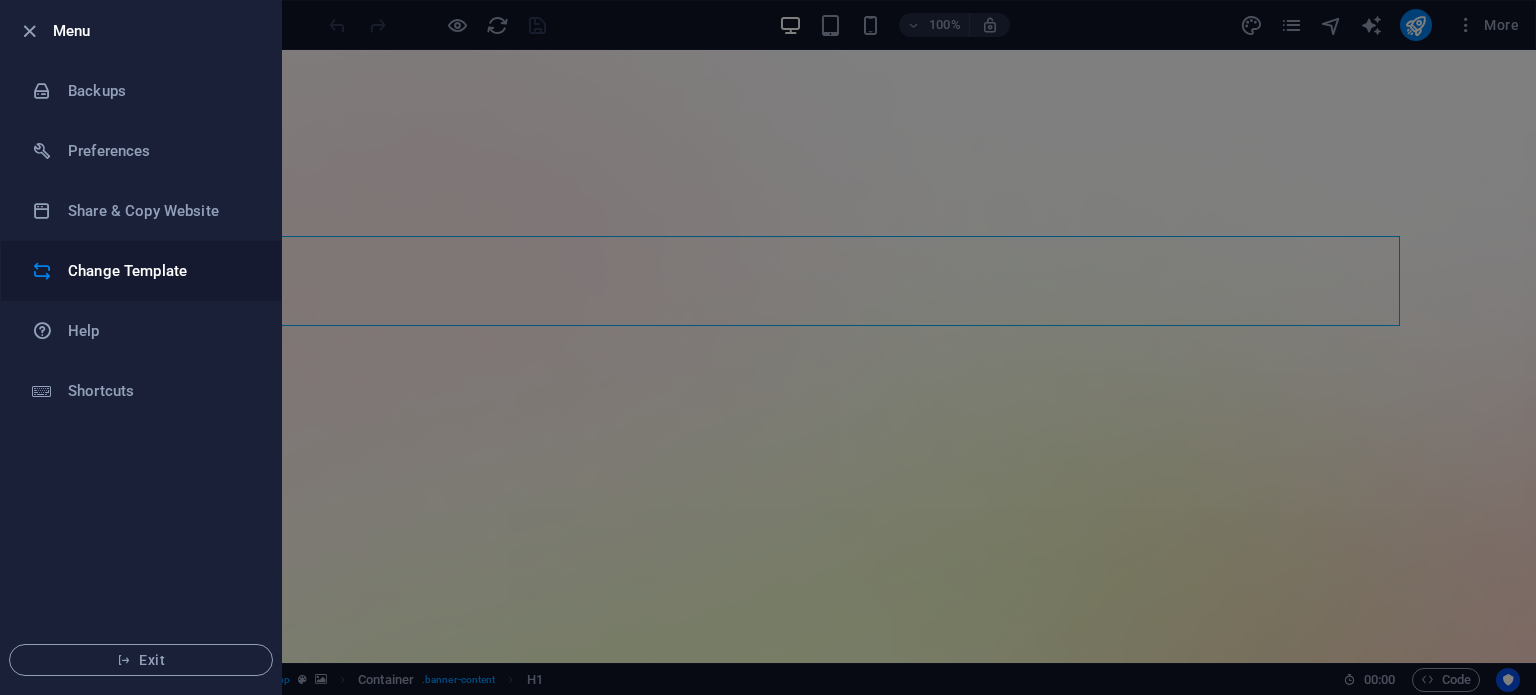 click on "Change Template" at bounding box center (160, 271) 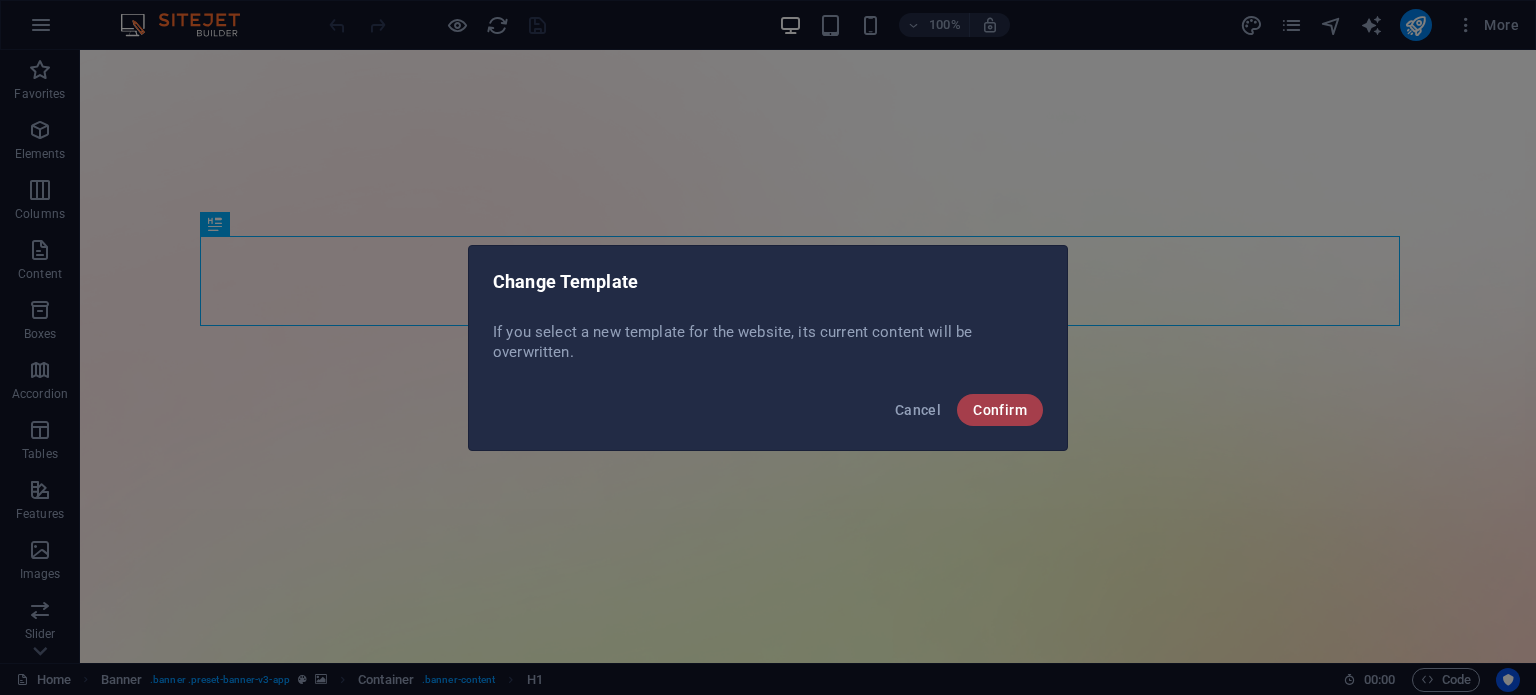 click on "Confirm" at bounding box center (1000, 410) 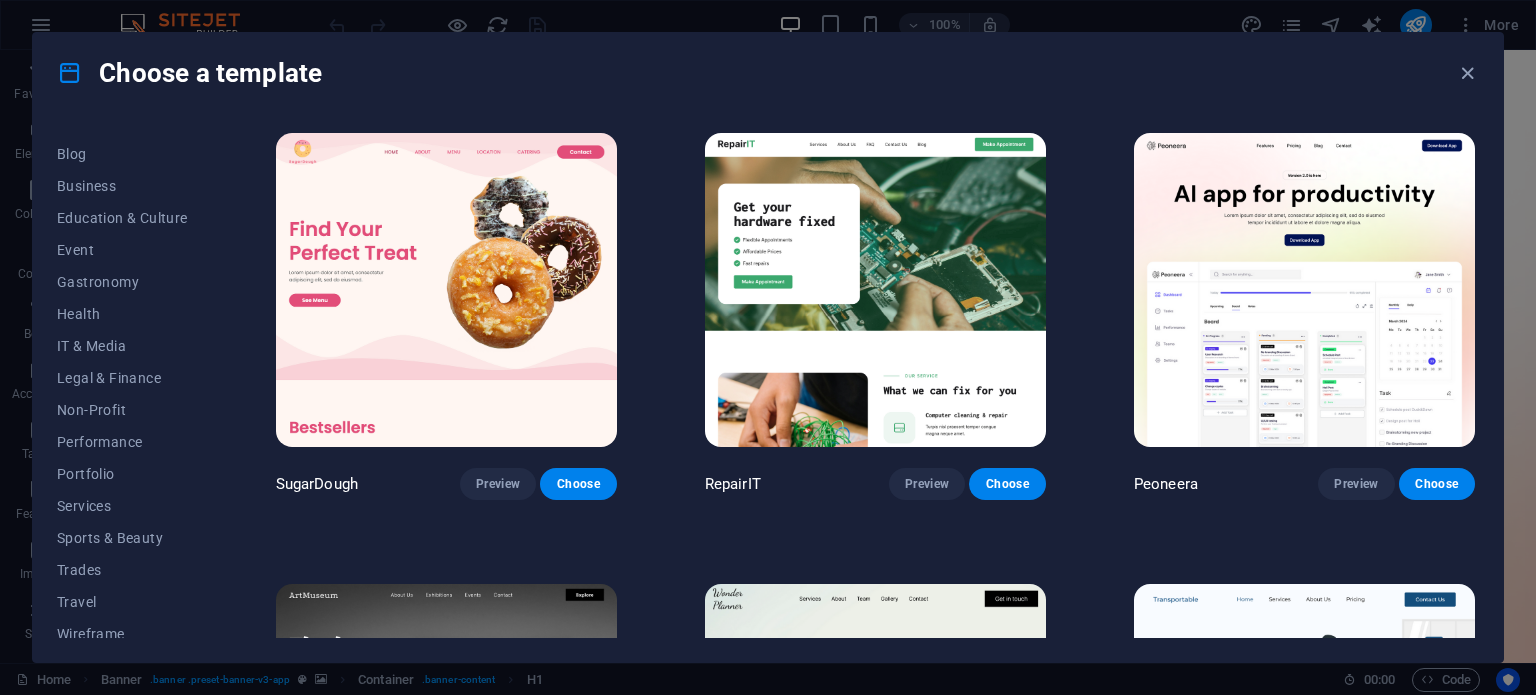 scroll, scrollTop: 290, scrollLeft: 0, axis: vertical 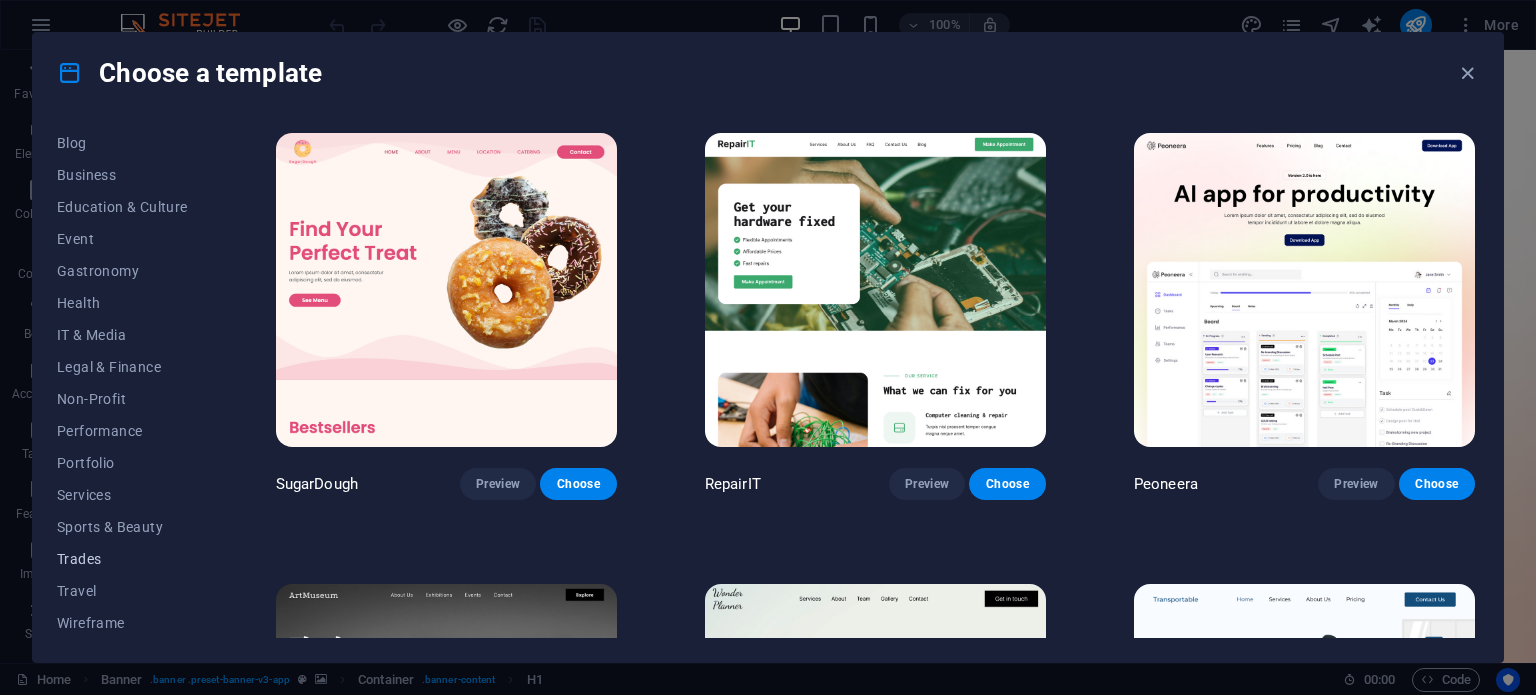 click on "Trades" at bounding box center (122, 559) 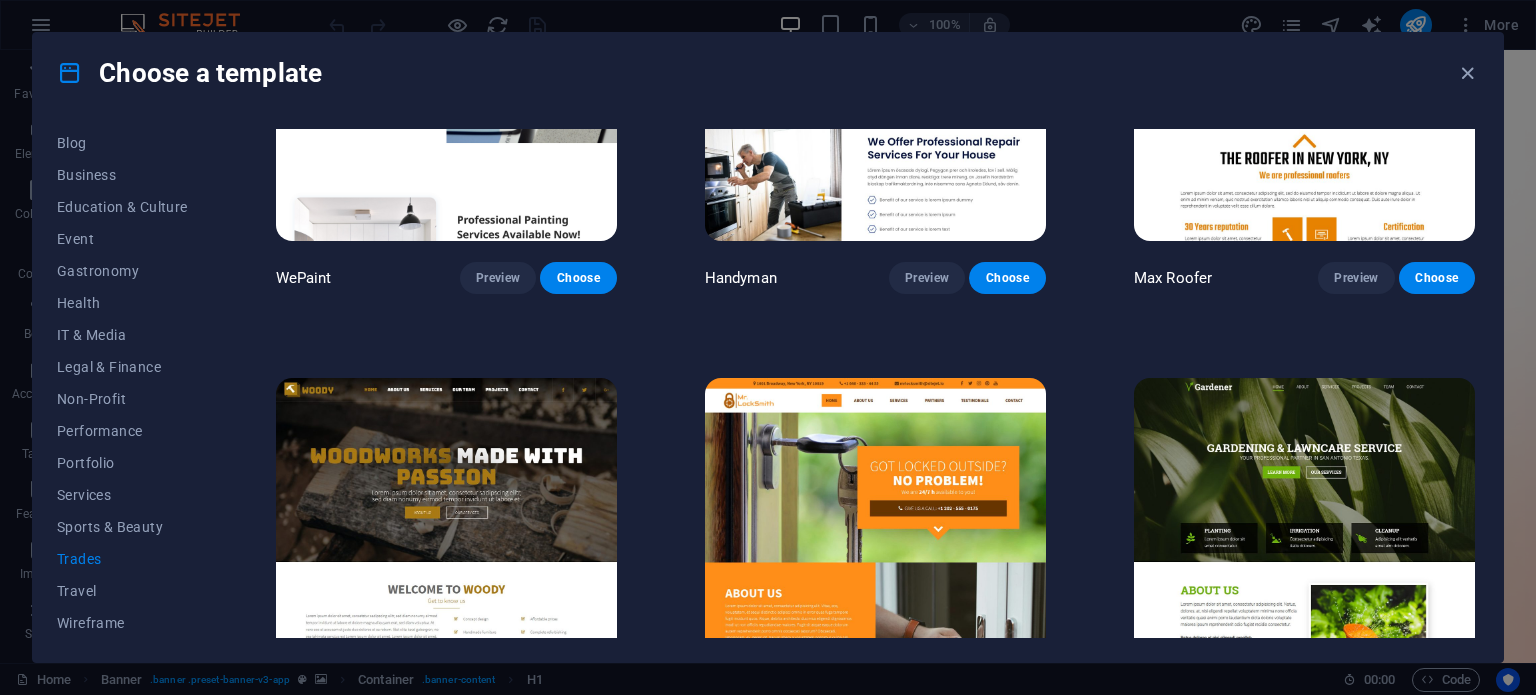 scroll, scrollTop: 241, scrollLeft: 0, axis: vertical 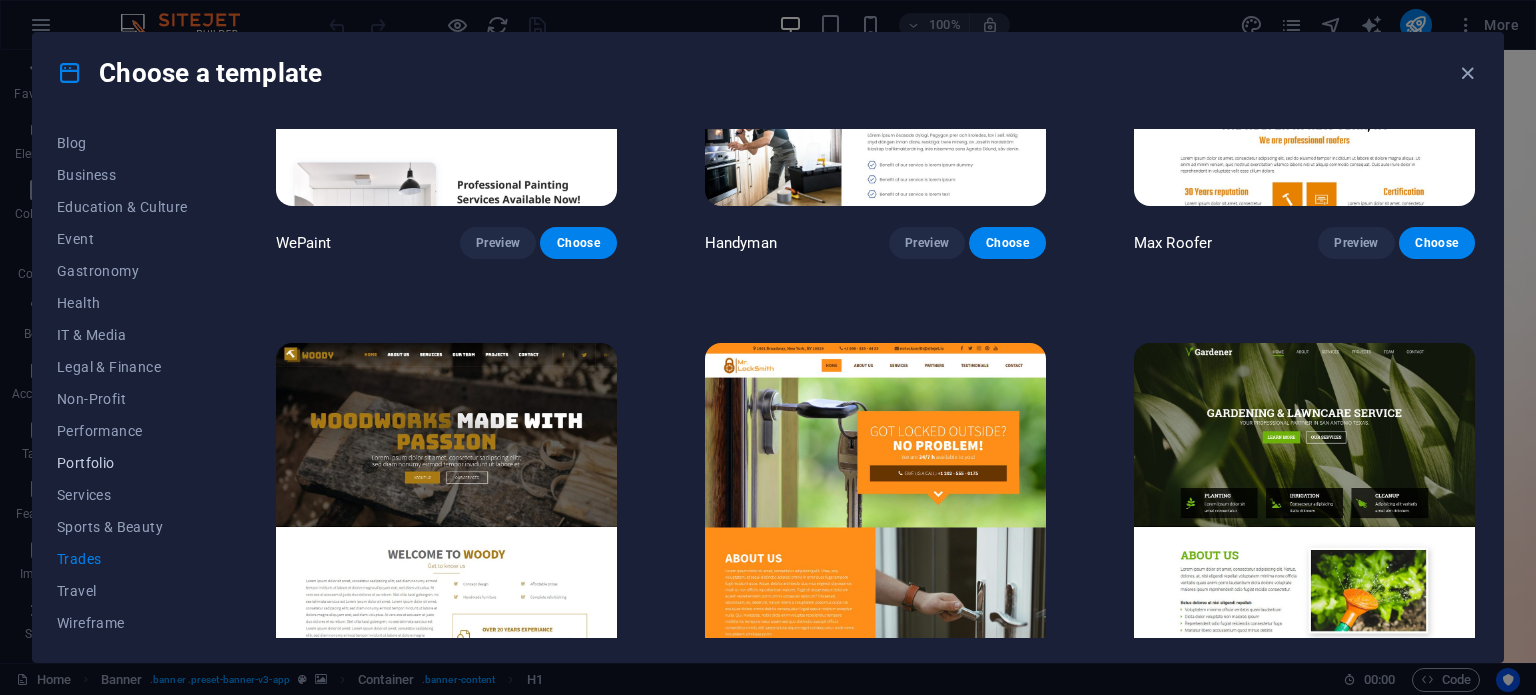click on "Portfolio" at bounding box center [122, 463] 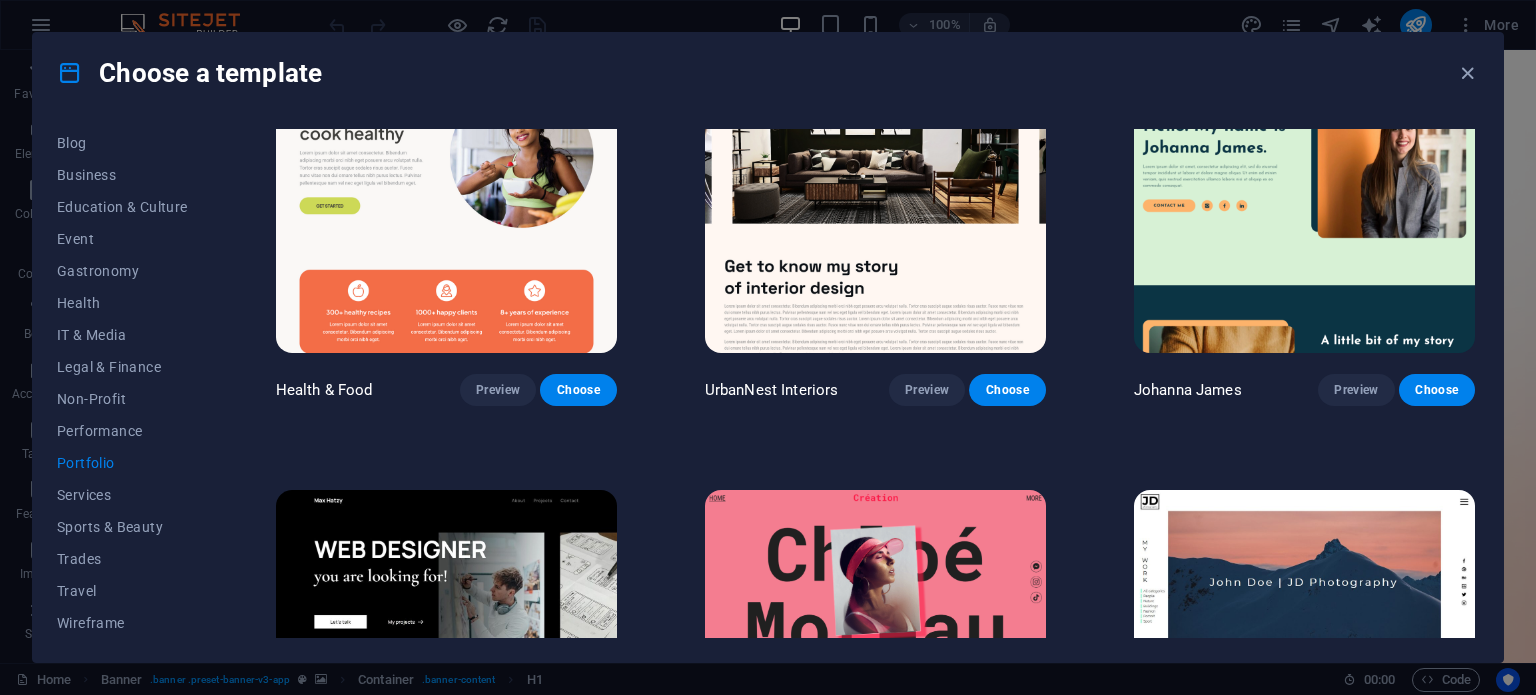 scroll, scrollTop: 0, scrollLeft: 0, axis: both 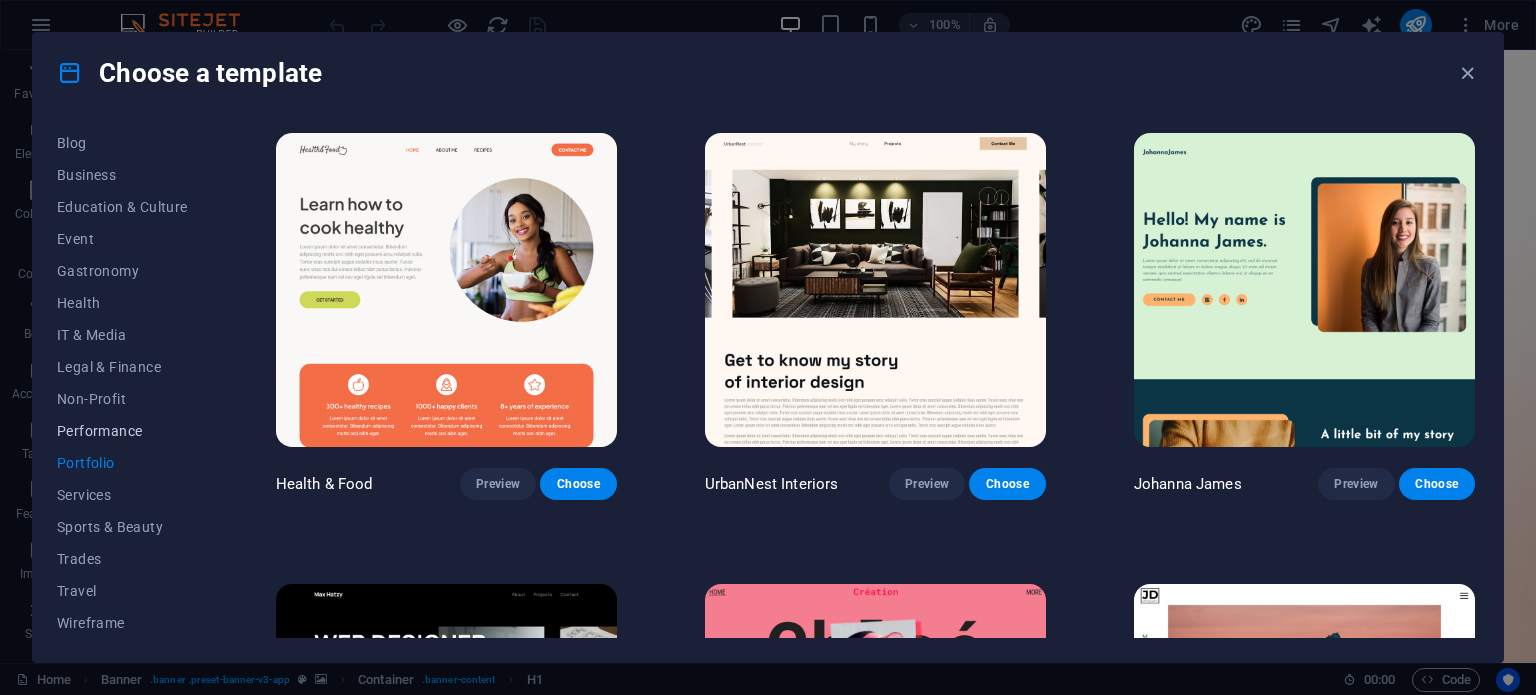click on "Performance" at bounding box center [122, 431] 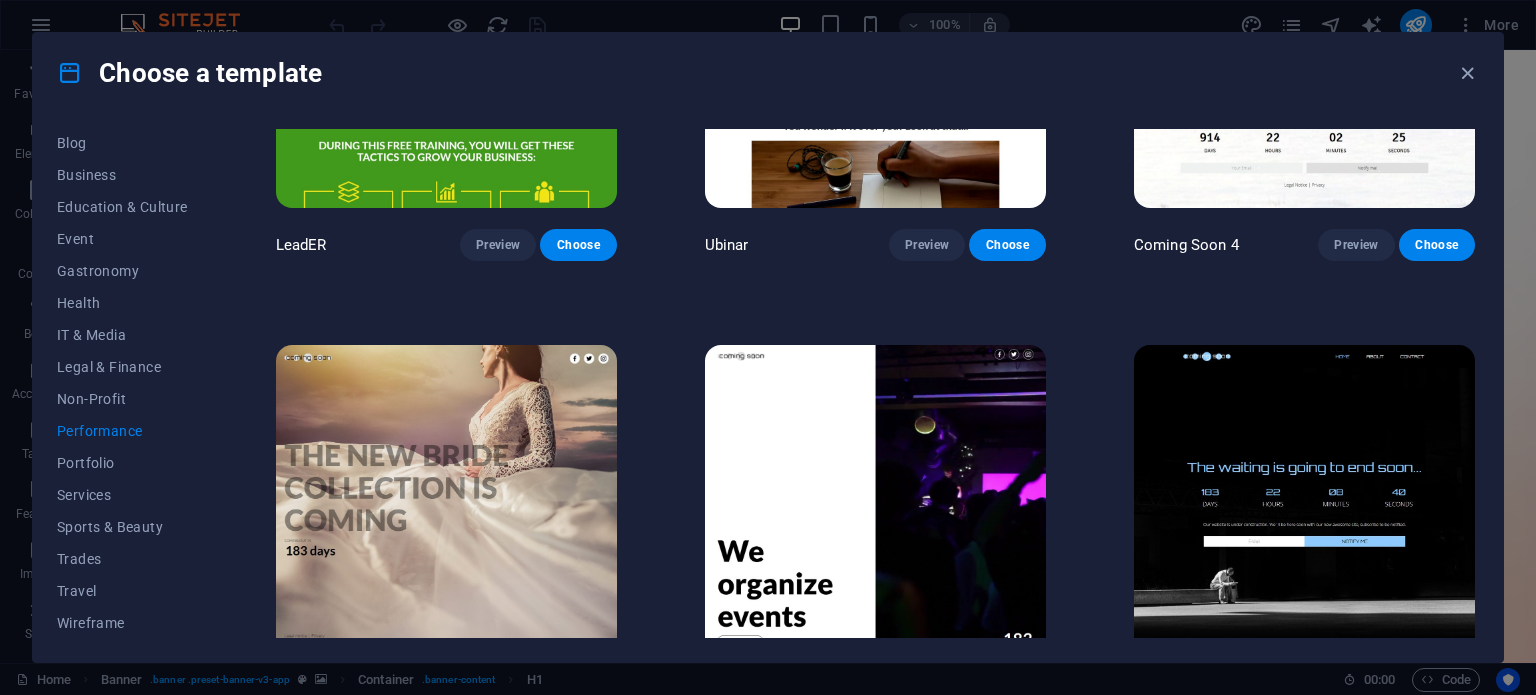 scroll, scrollTop: 2106, scrollLeft: 0, axis: vertical 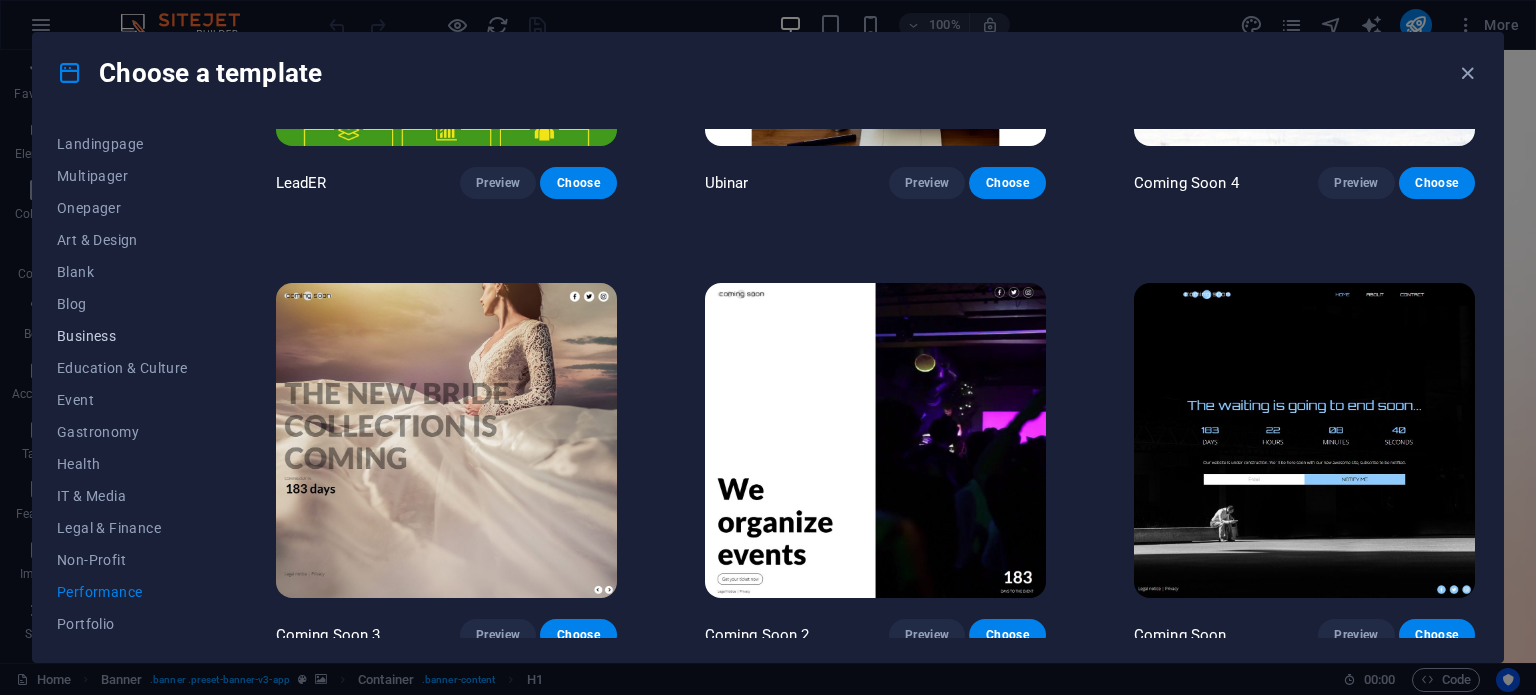 click on "Business" at bounding box center [122, 336] 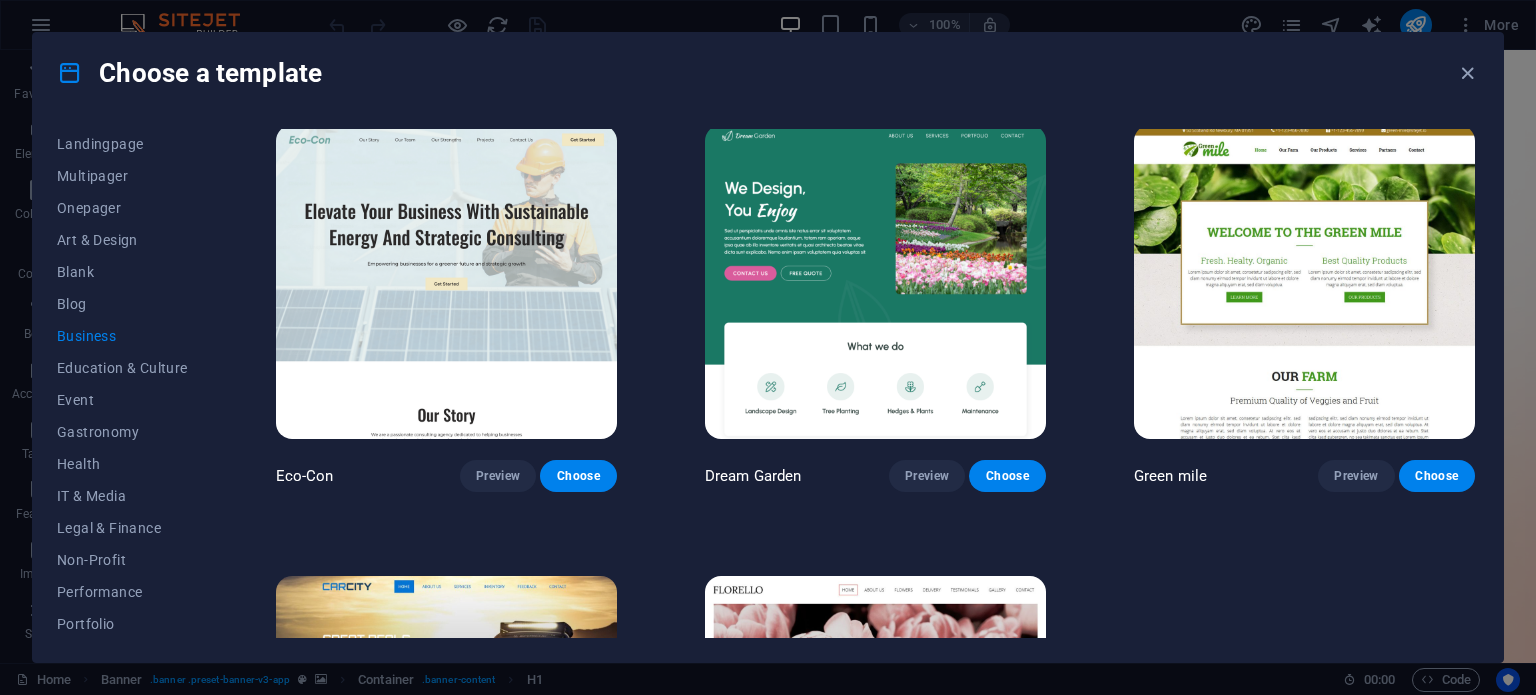scroll, scrollTop: 0, scrollLeft: 0, axis: both 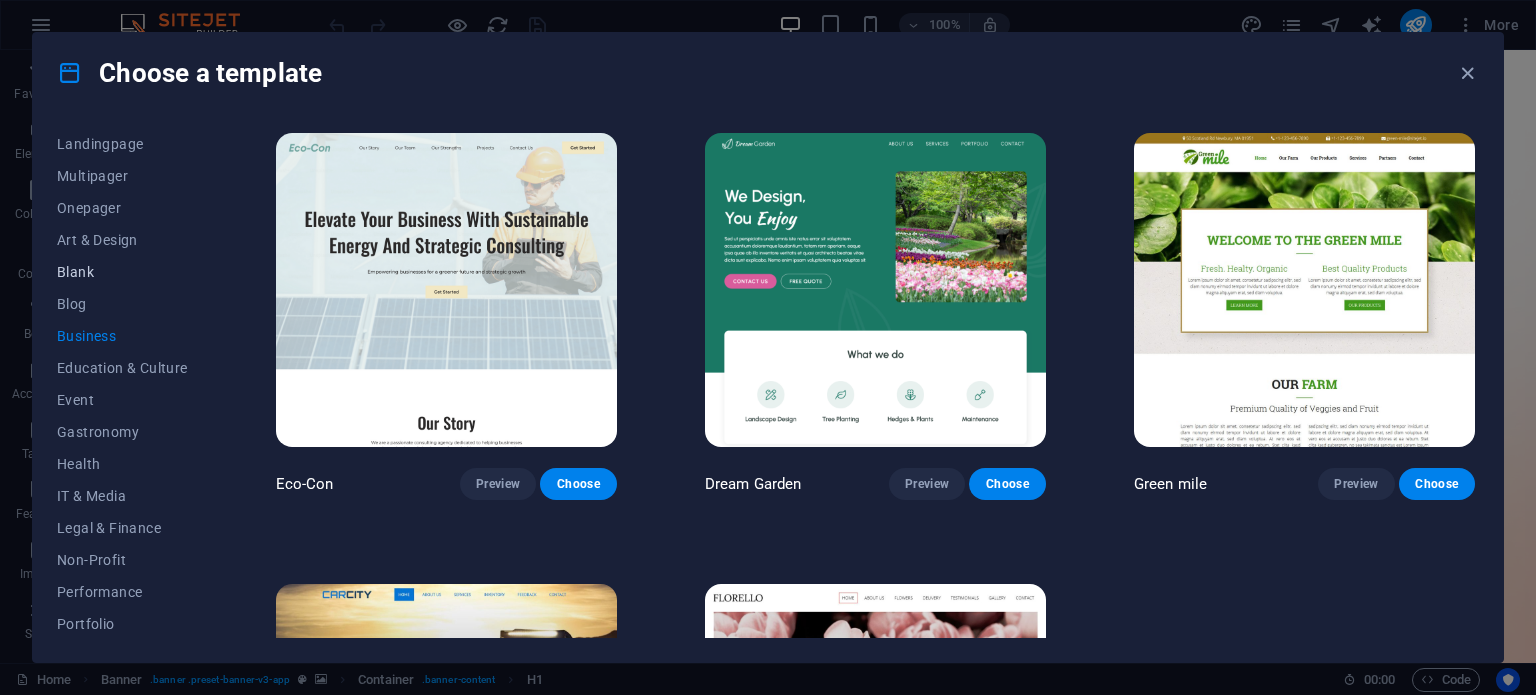 click on "Blank" at bounding box center [122, 272] 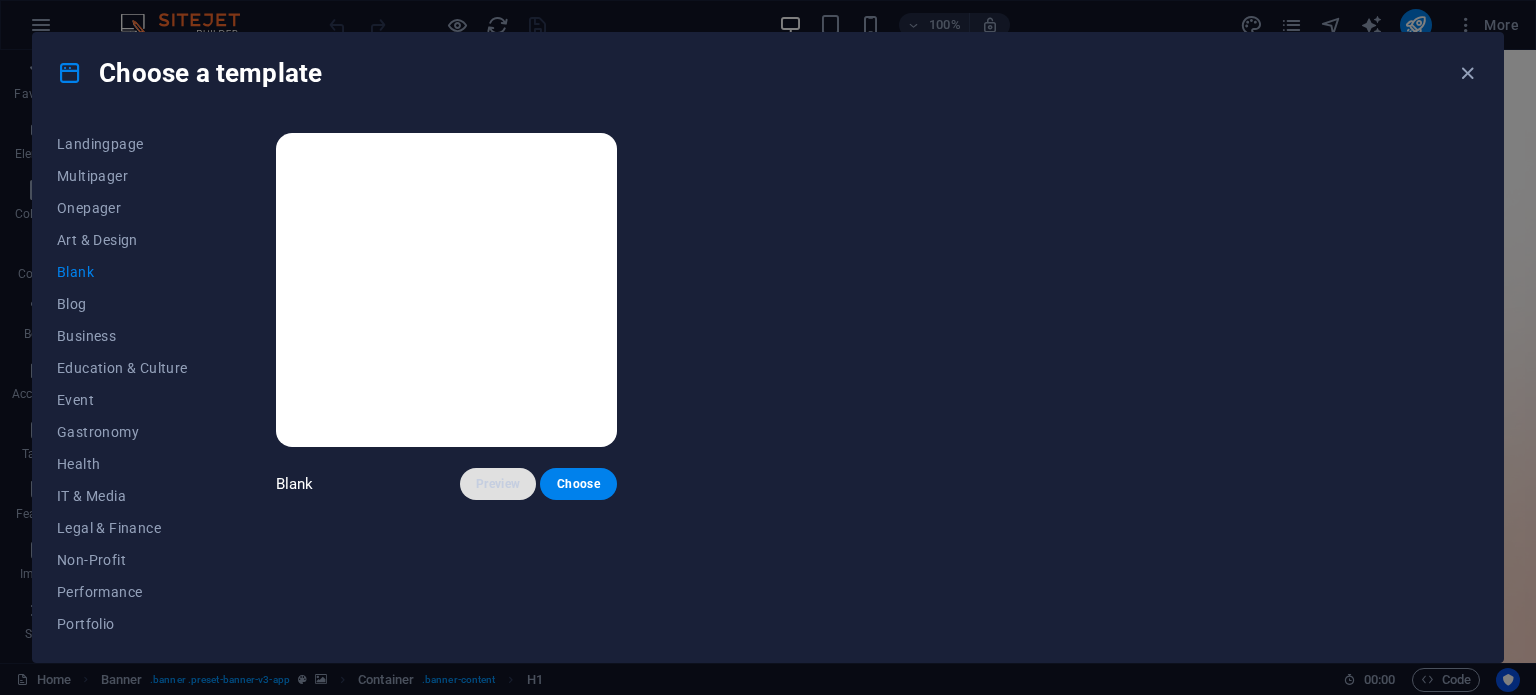 click on "Preview" at bounding box center [498, 484] 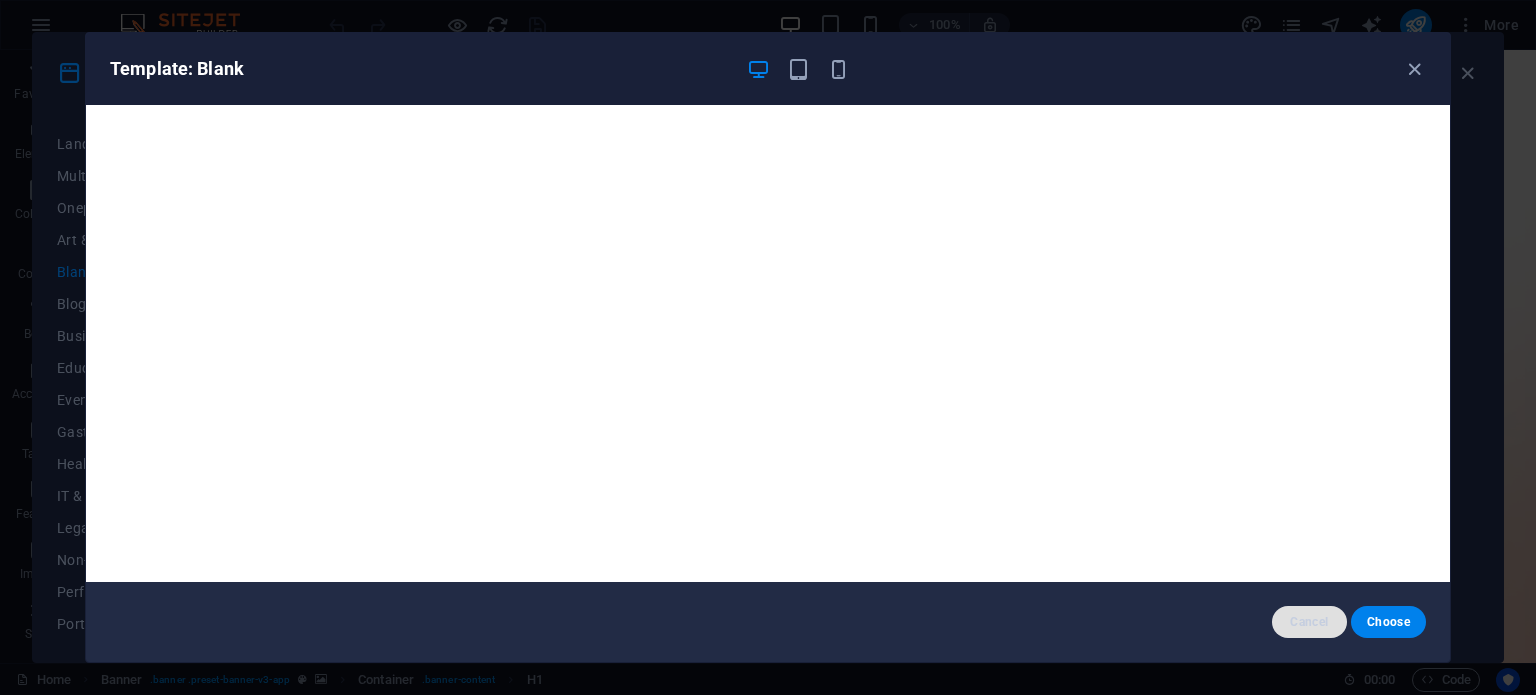 click on "Cancel" at bounding box center (1309, 622) 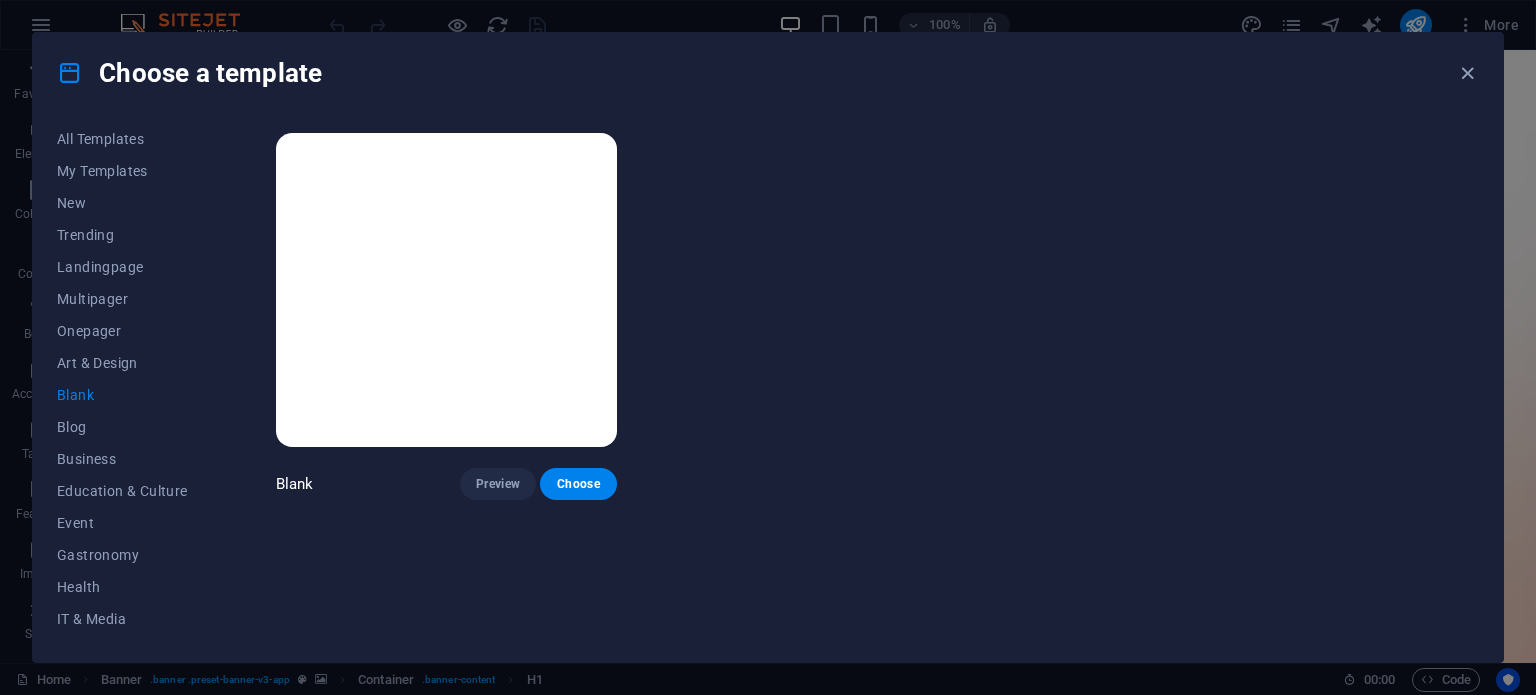 scroll, scrollTop: 0, scrollLeft: 0, axis: both 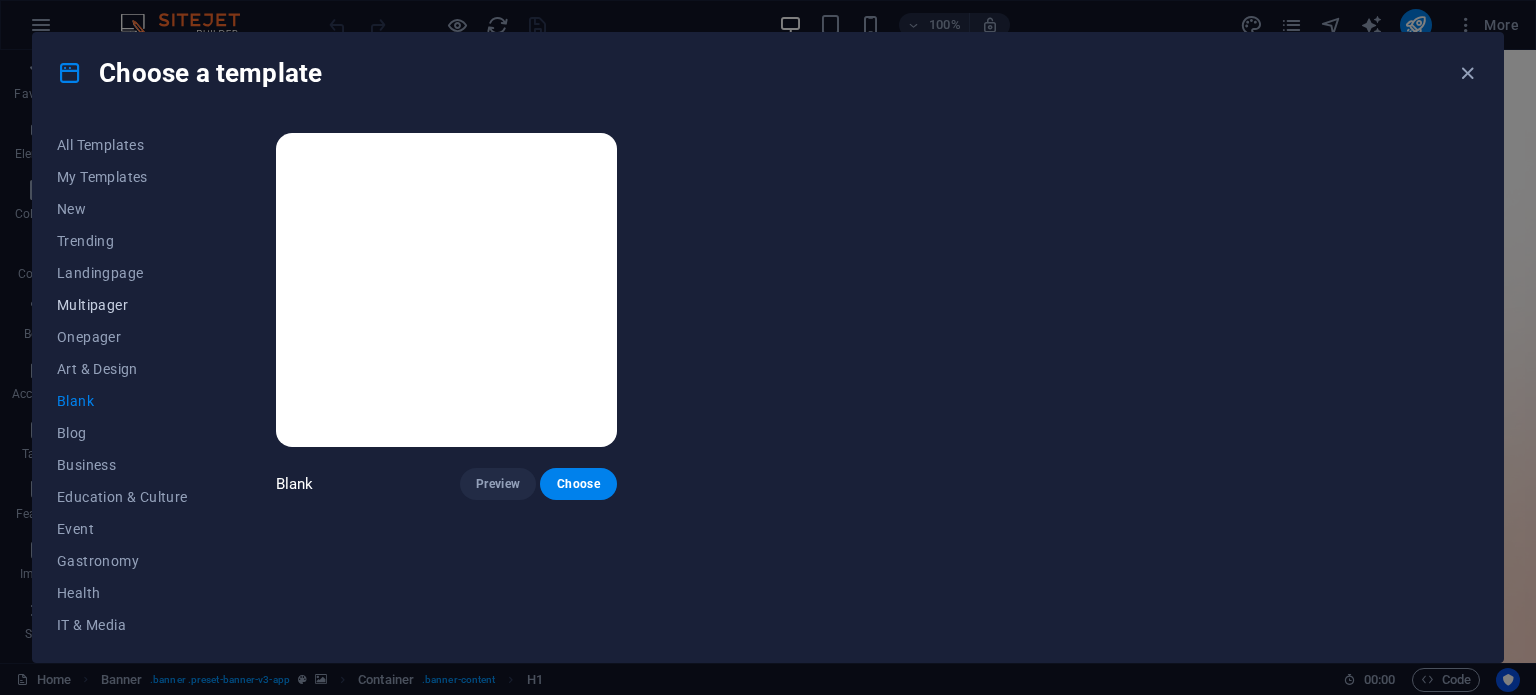 click on "Multipager" at bounding box center (122, 305) 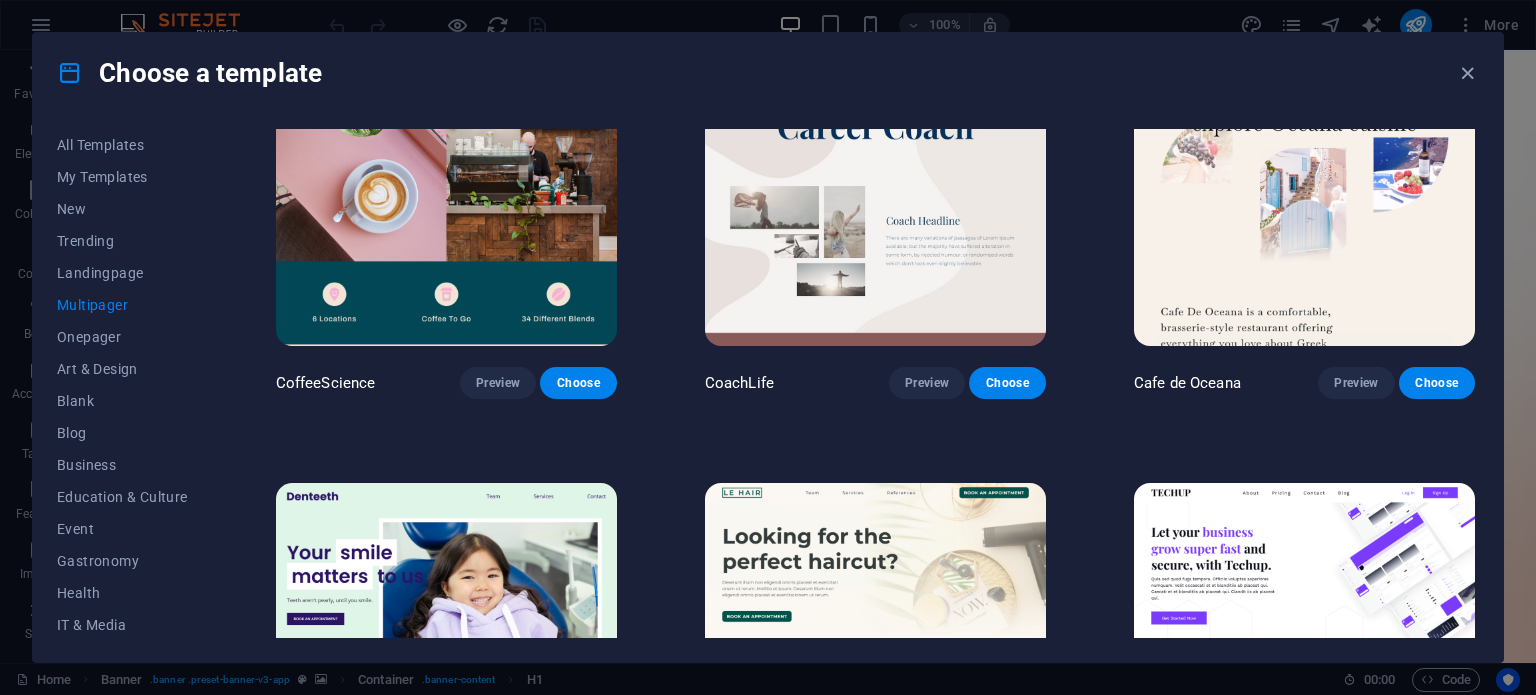 scroll, scrollTop: 3267, scrollLeft: 0, axis: vertical 